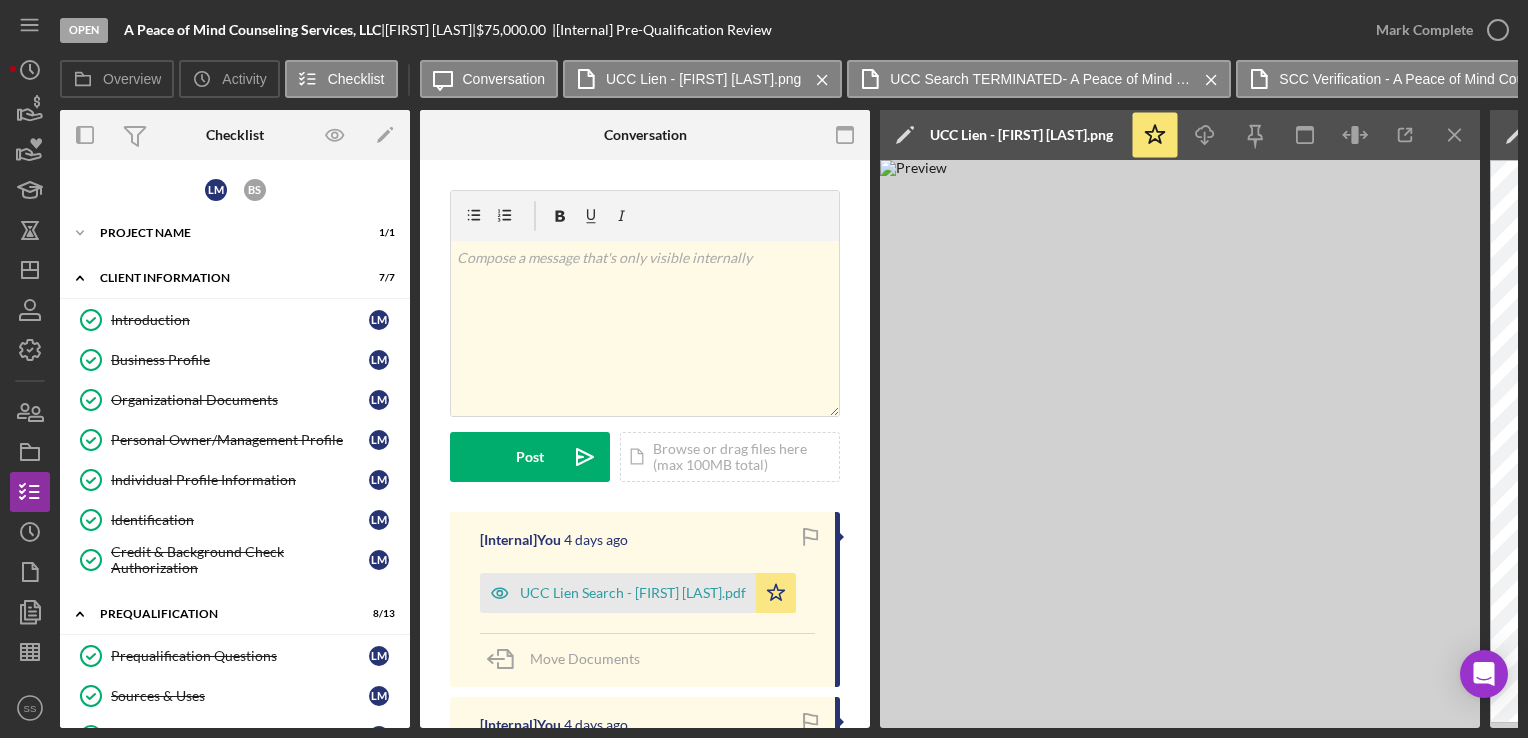 scroll, scrollTop: 0, scrollLeft: 0, axis: both 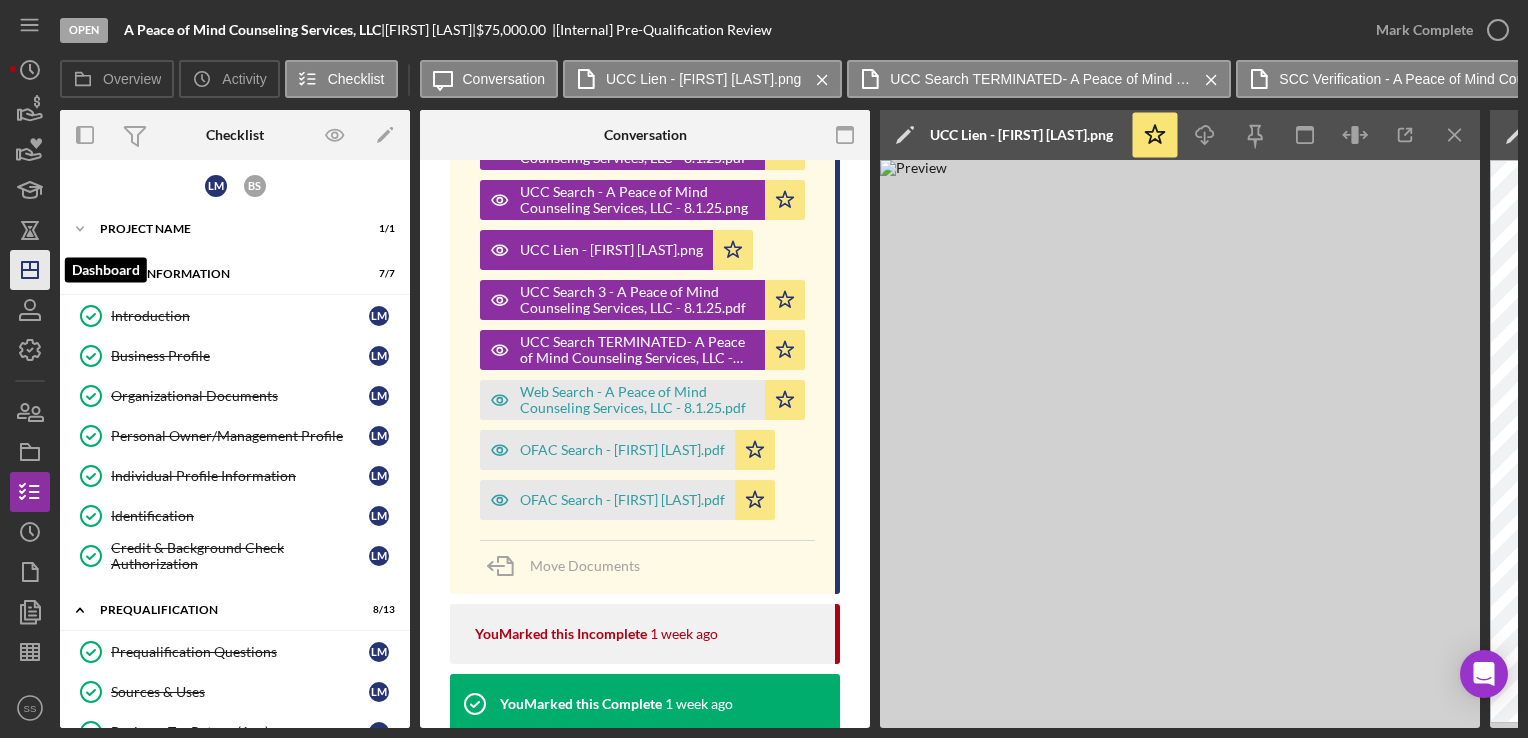 click 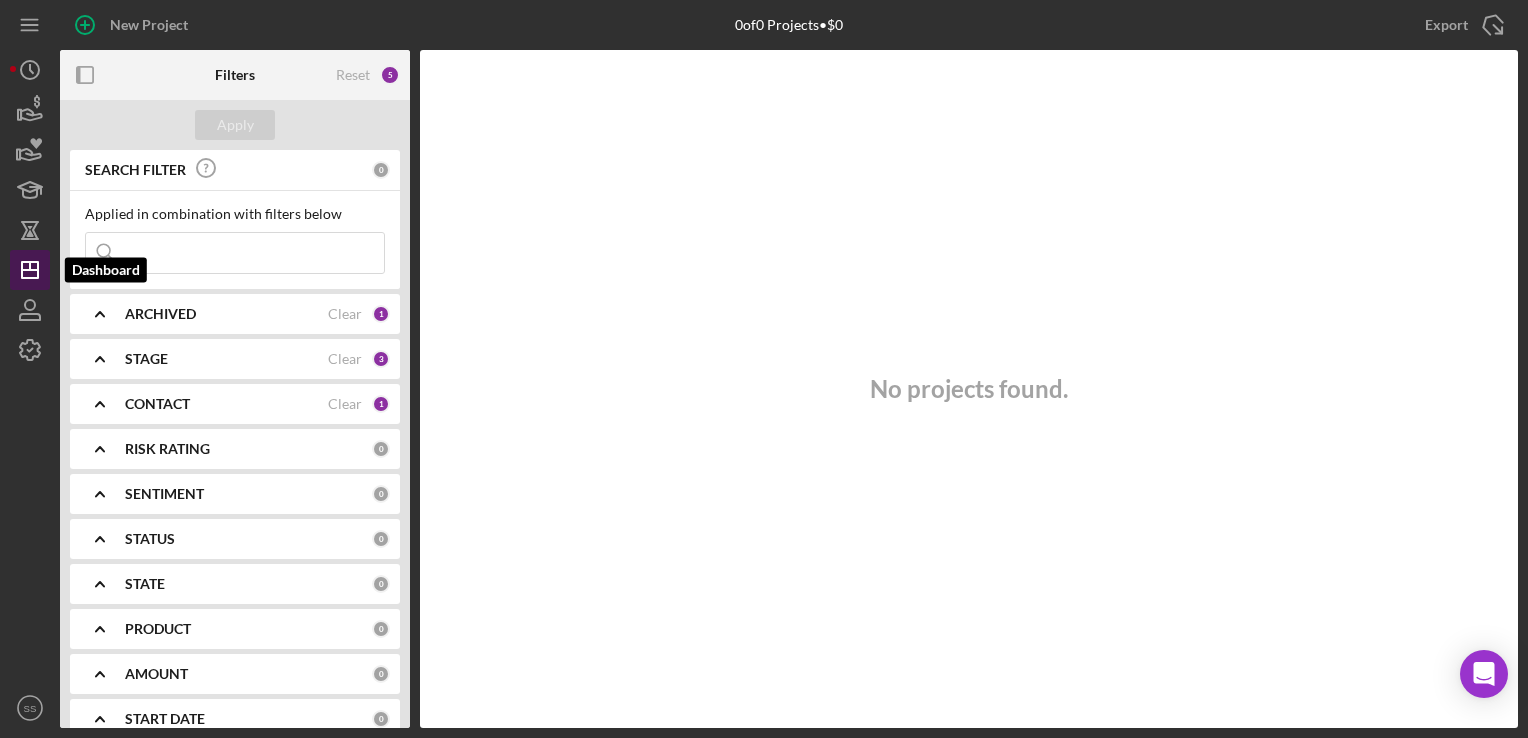 click on "Icon/Dashboard" 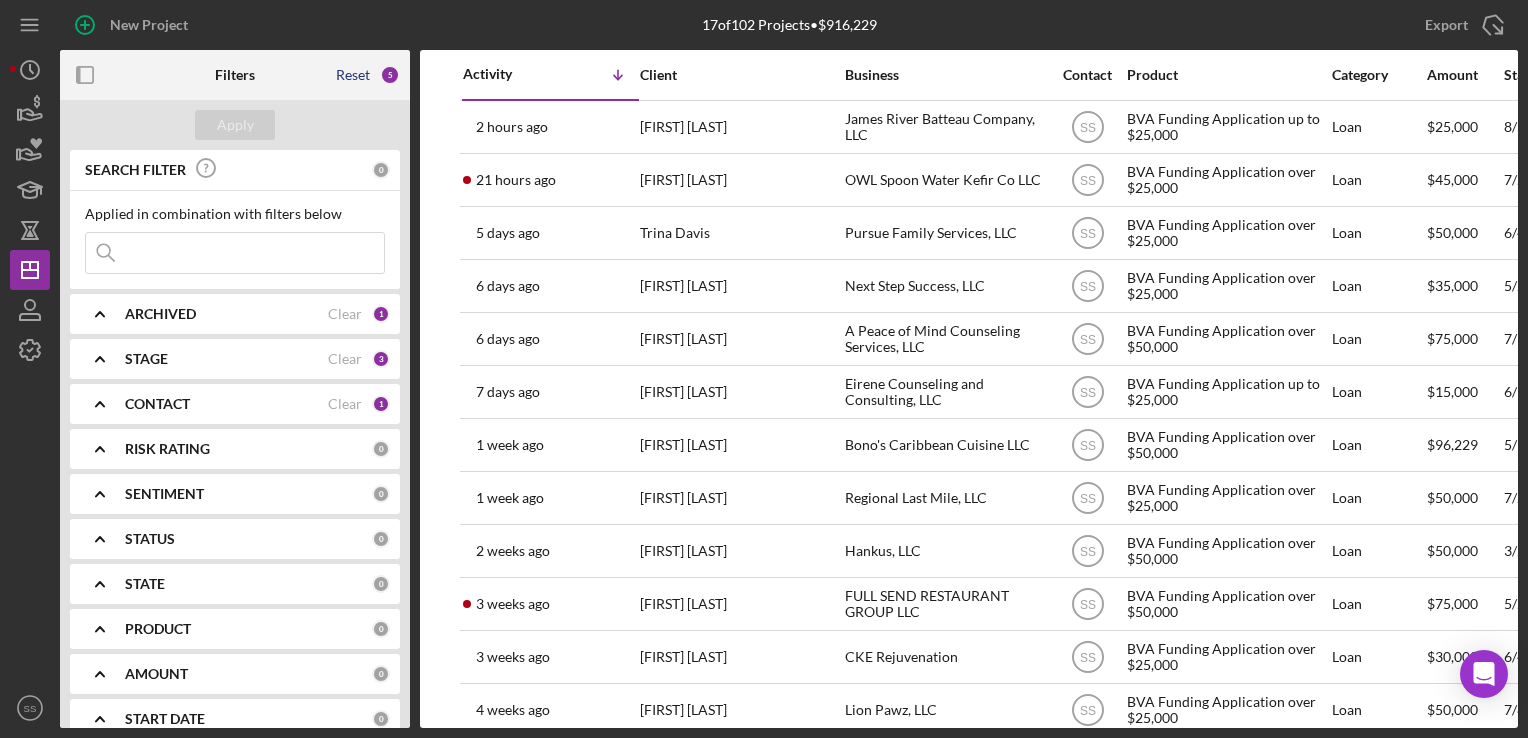 click on "Reset" at bounding box center [353, 75] 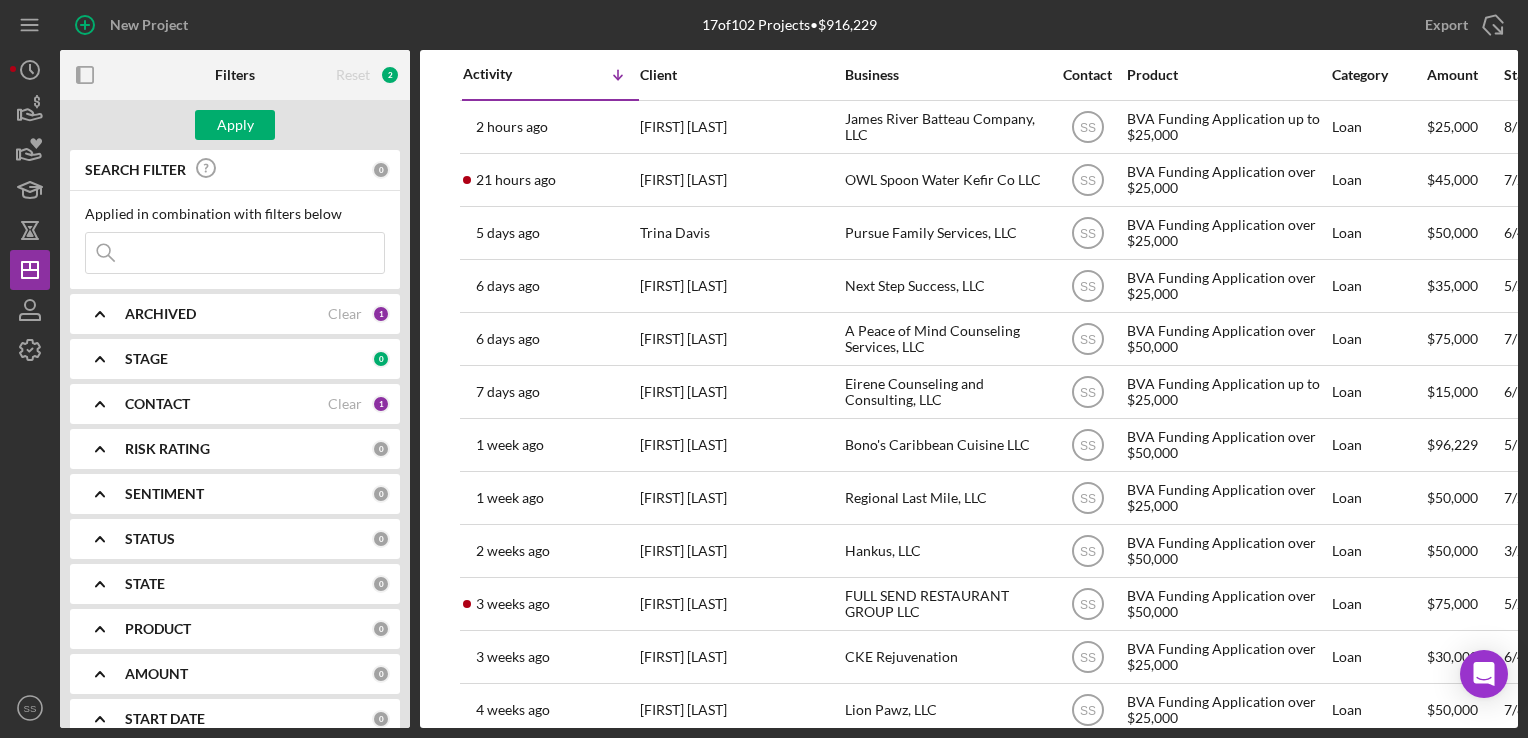 click on "CONTACT" at bounding box center (226, 404) 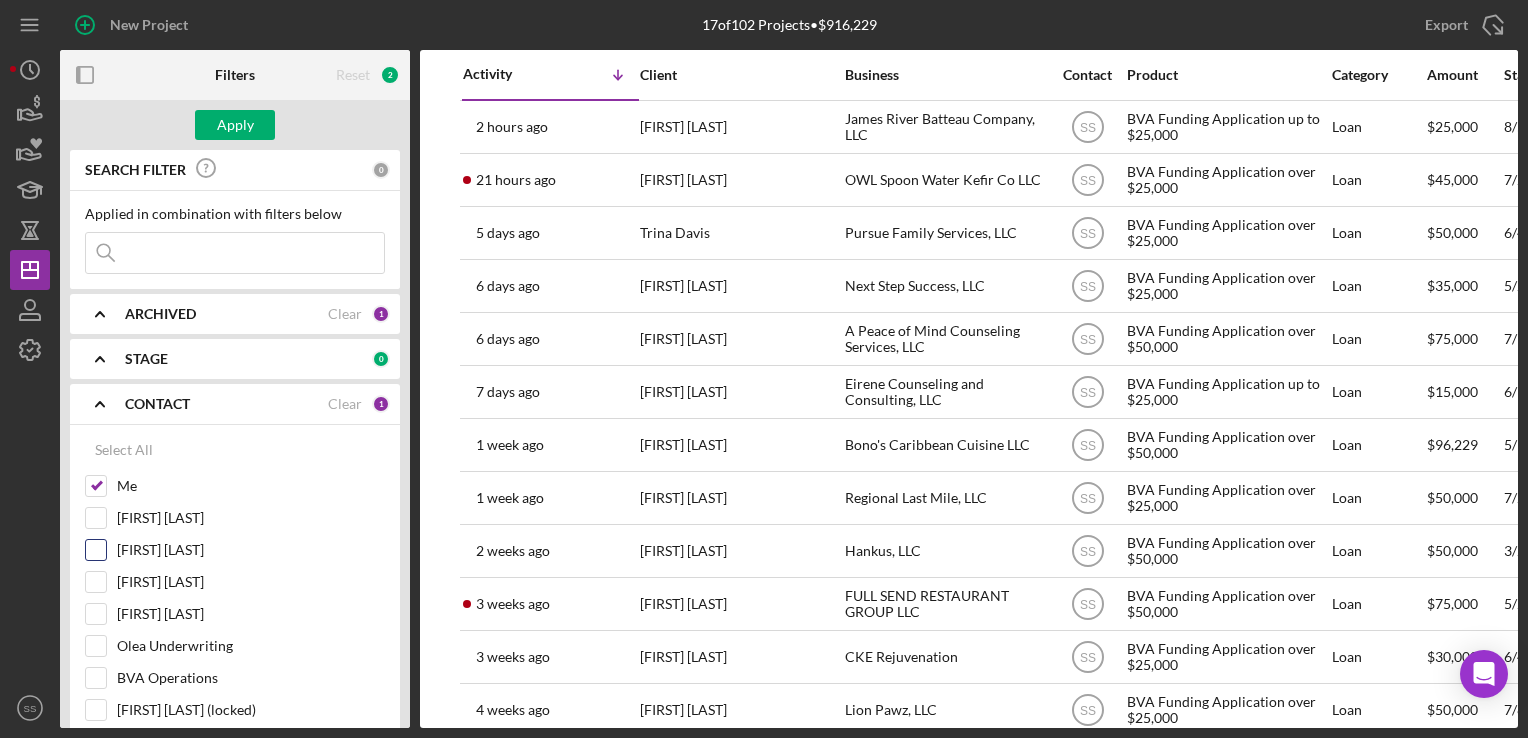 click on "[FIRST] [LAST]" at bounding box center (96, 550) 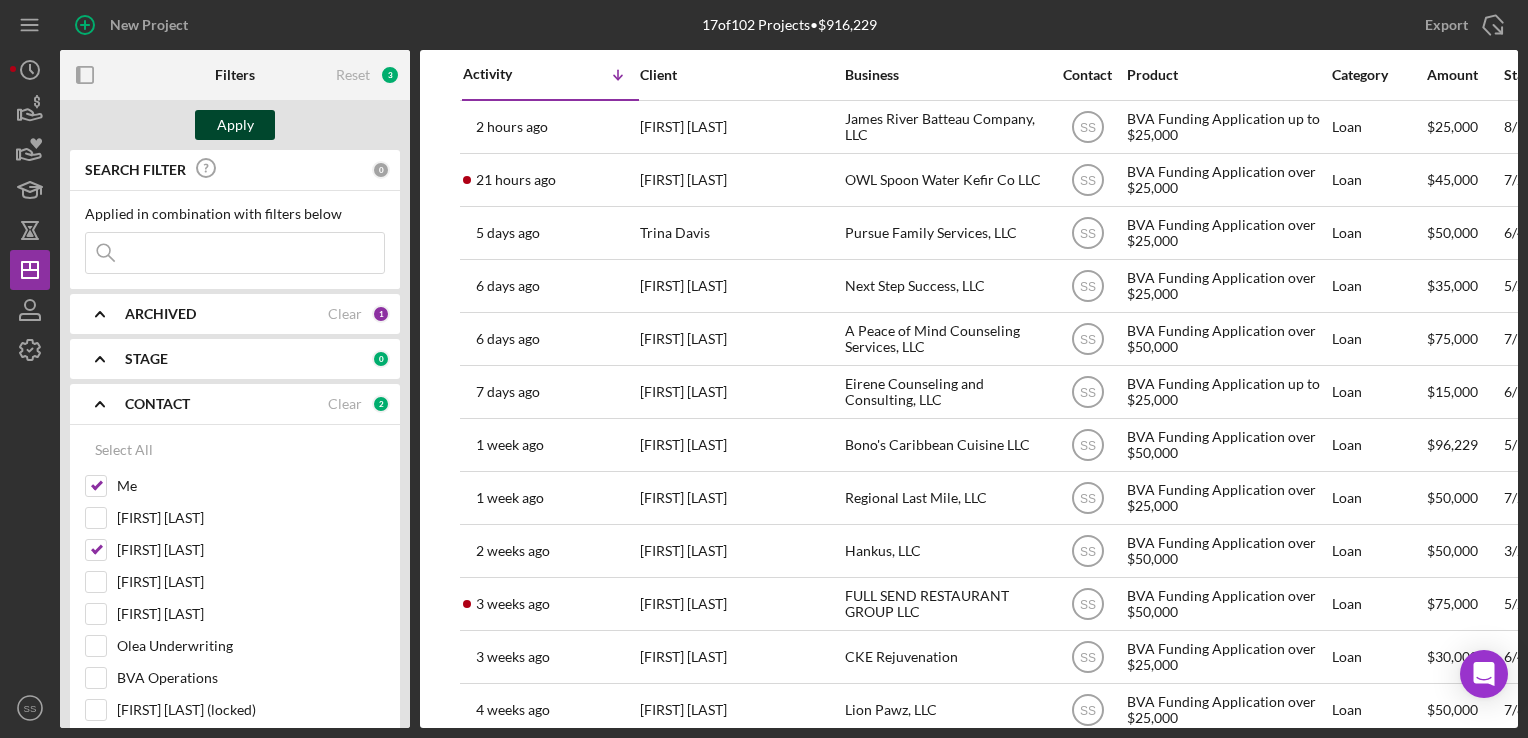click on "Apply" at bounding box center (235, 125) 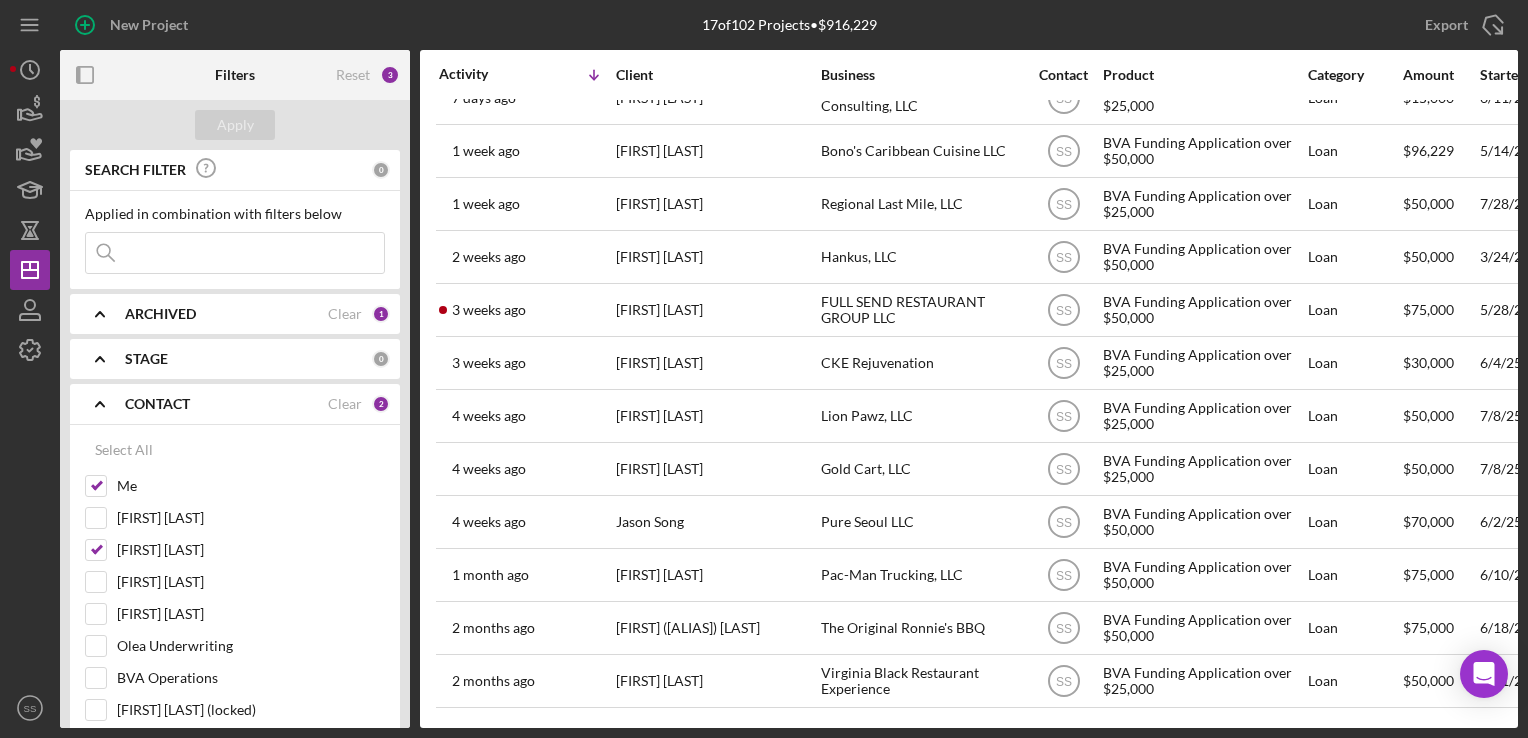 scroll, scrollTop: 0, scrollLeft: 24, axis: horizontal 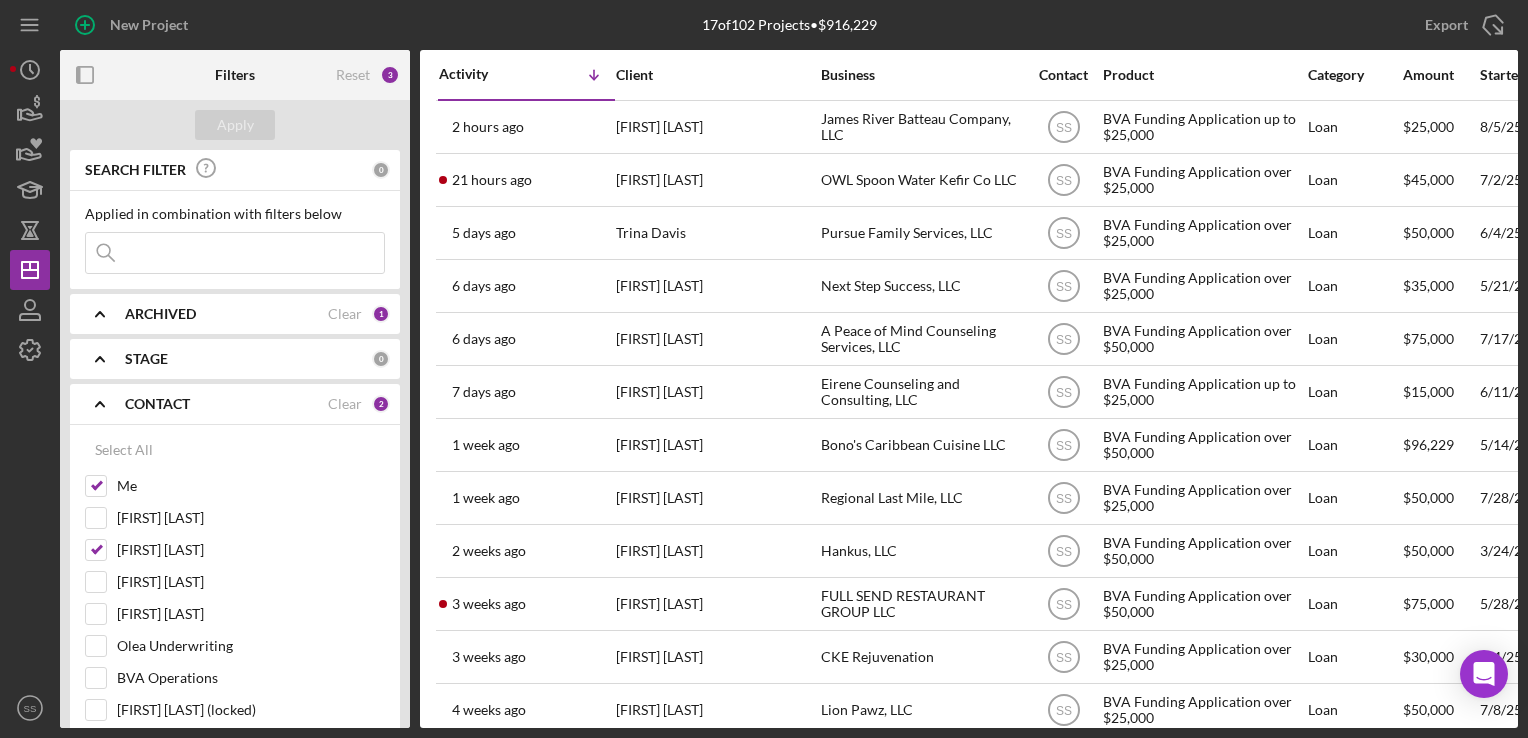 click on "ARCHIVED" at bounding box center (226, 314) 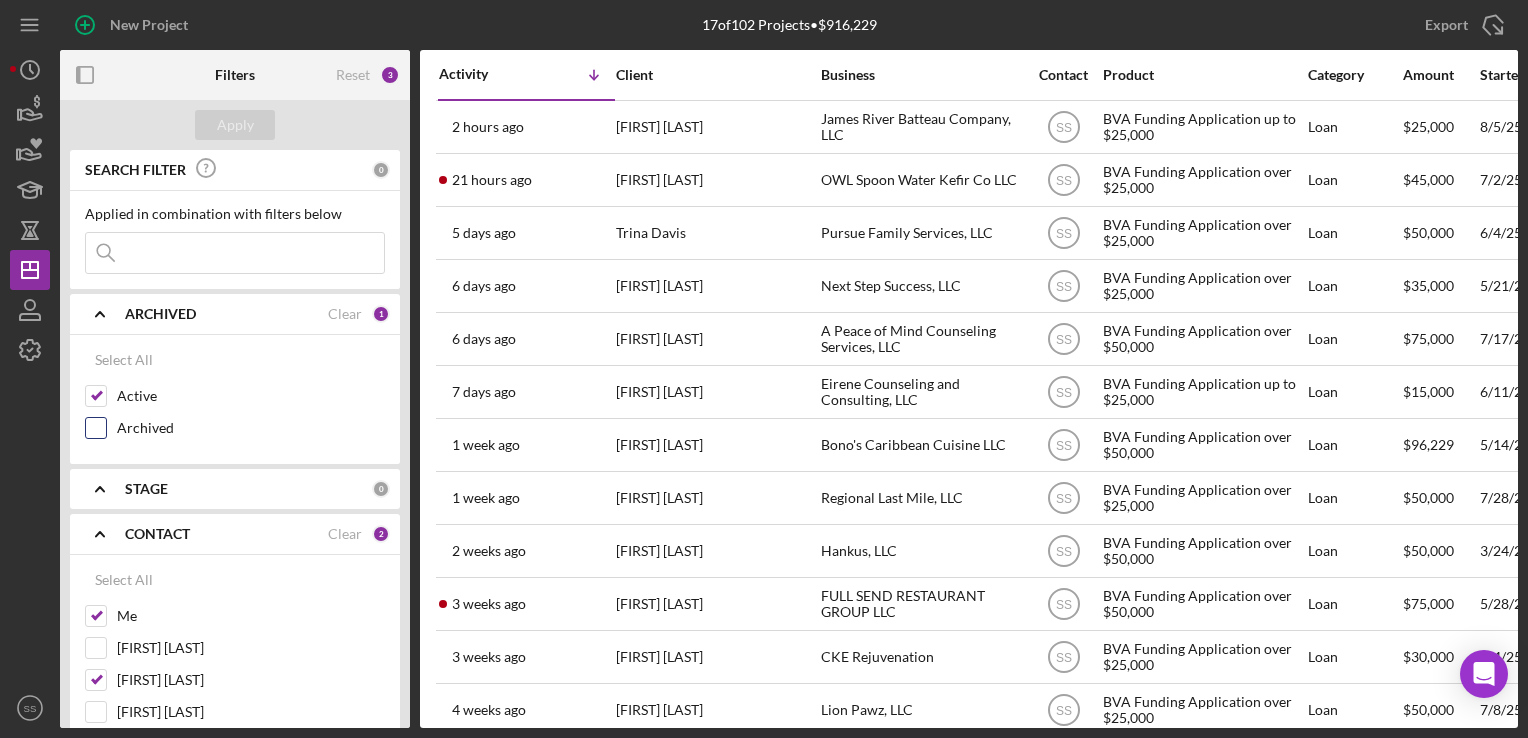 click on "Archived" at bounding box center [96, 428] 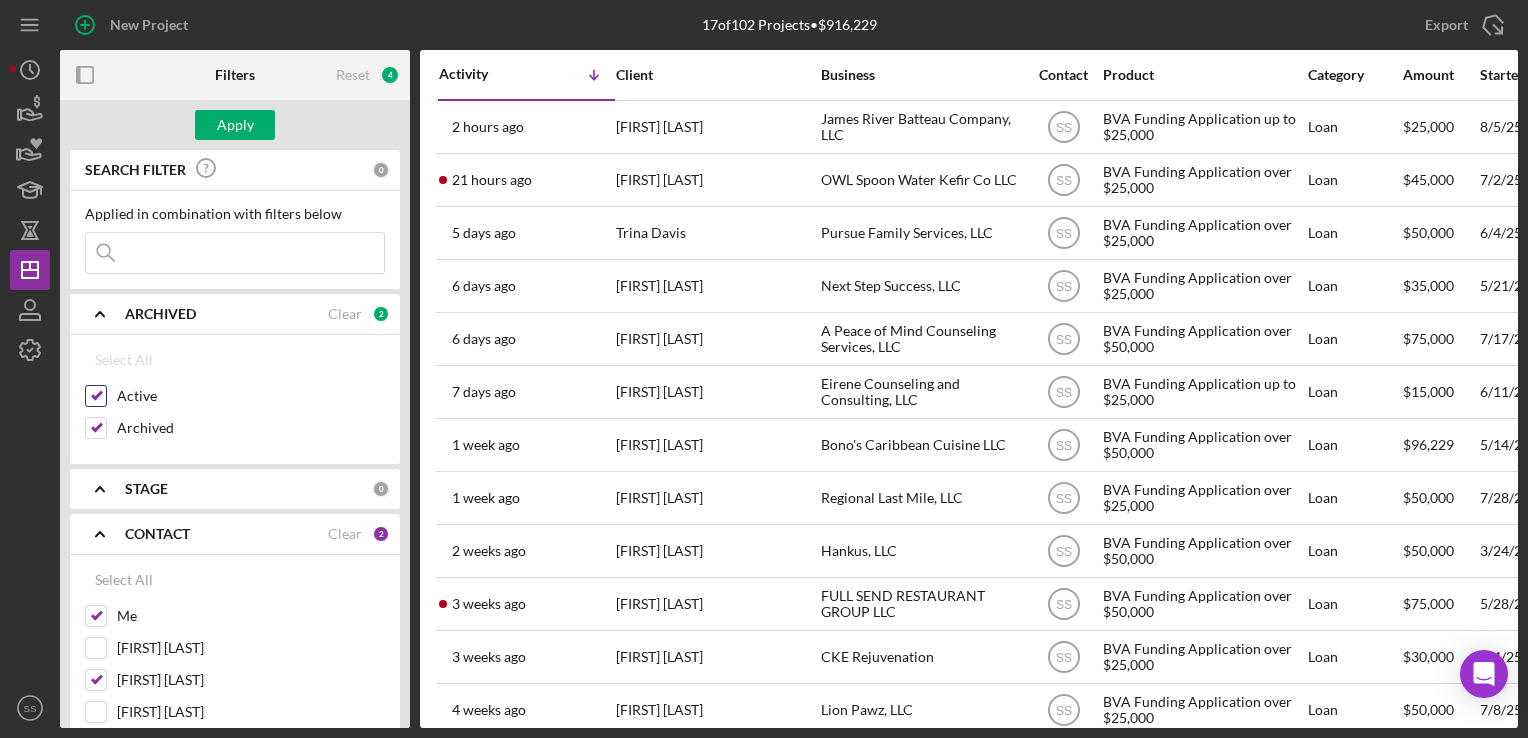 click on "Active" at bounding box center (96, 396) 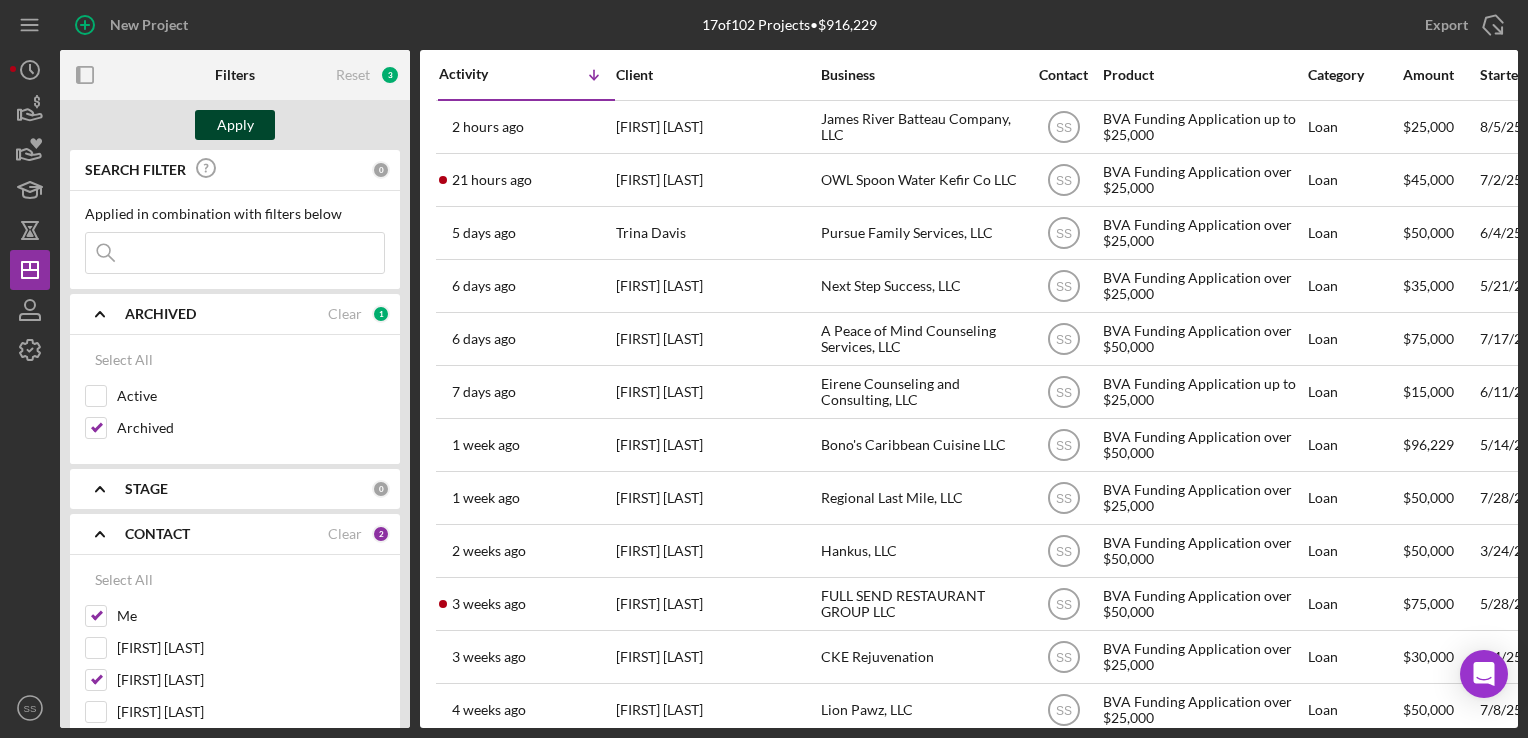 click on "Apply" at bounding box center [235, 125] 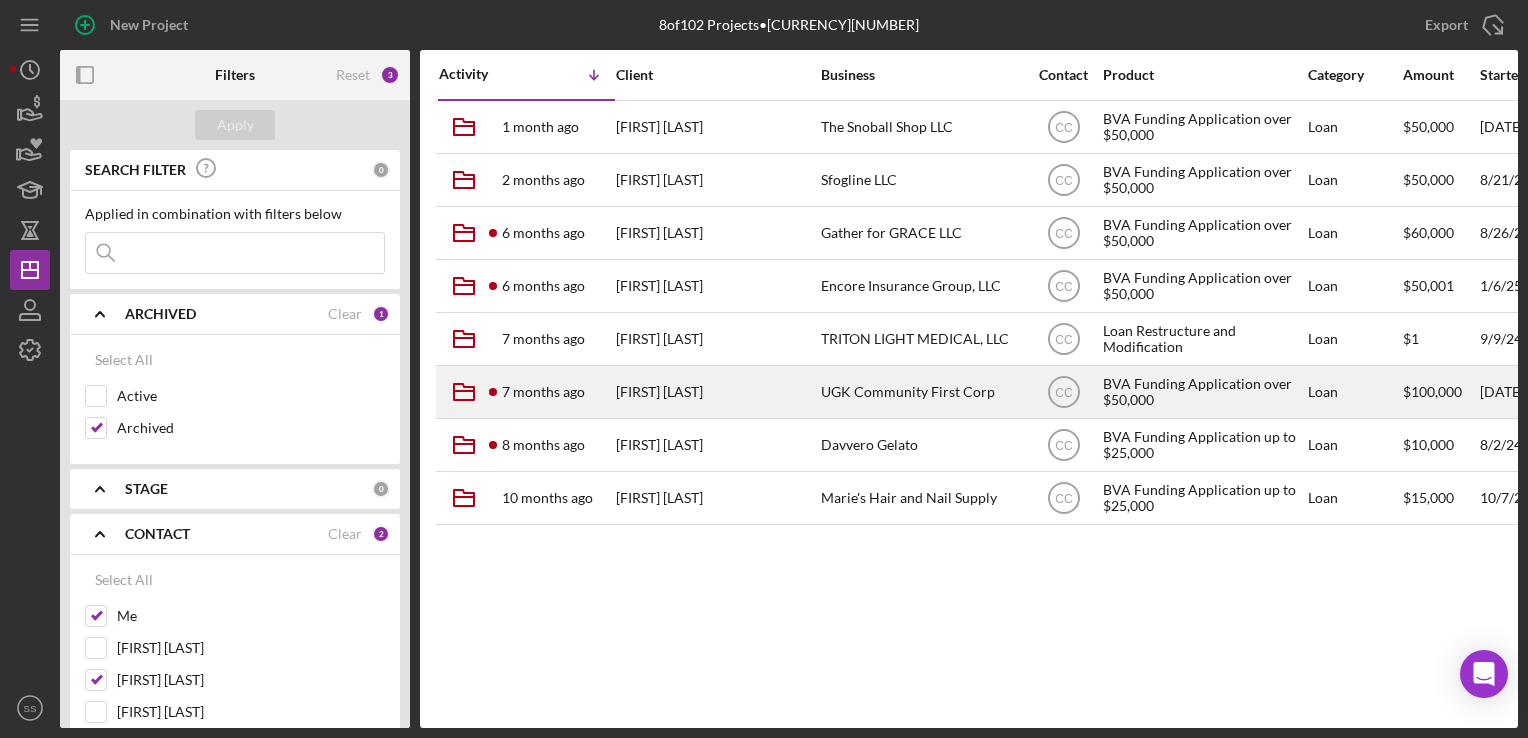 click on "UGK Community First Corp" at bounding box center (921, 392) 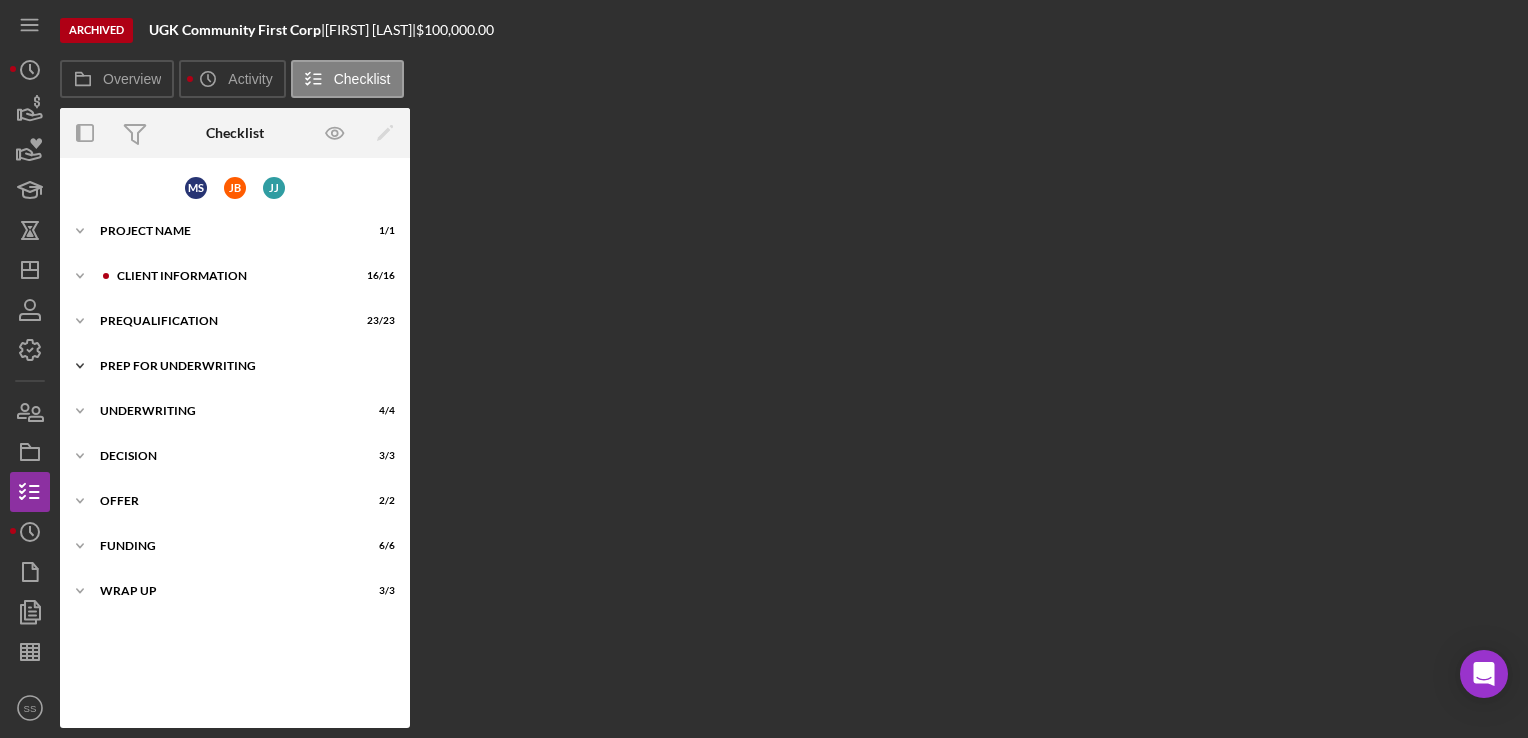 click on "Prep for Underwriting" at bounding box center (242, 366) 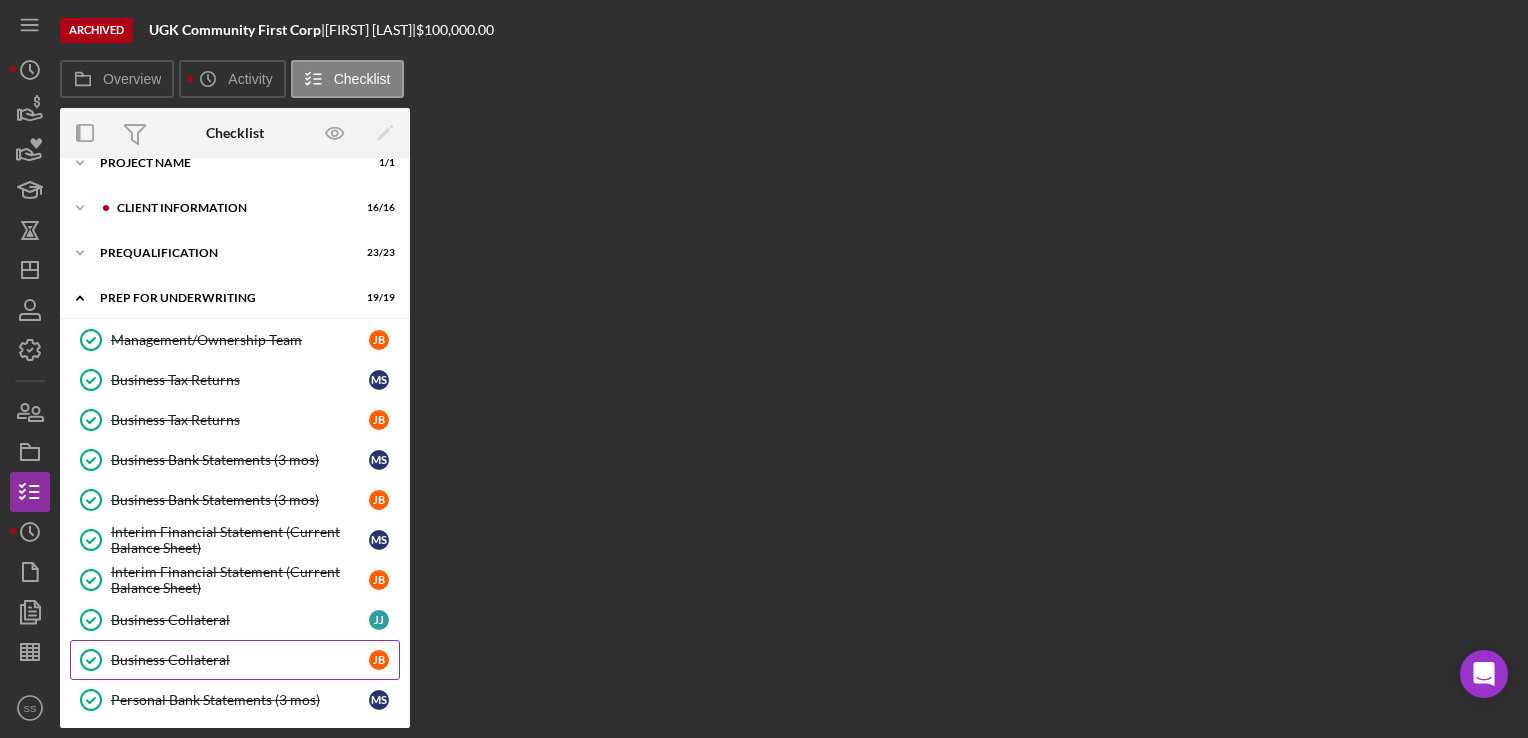 scroll, scrollTop: 0, scrollLeft: 0, axis: both 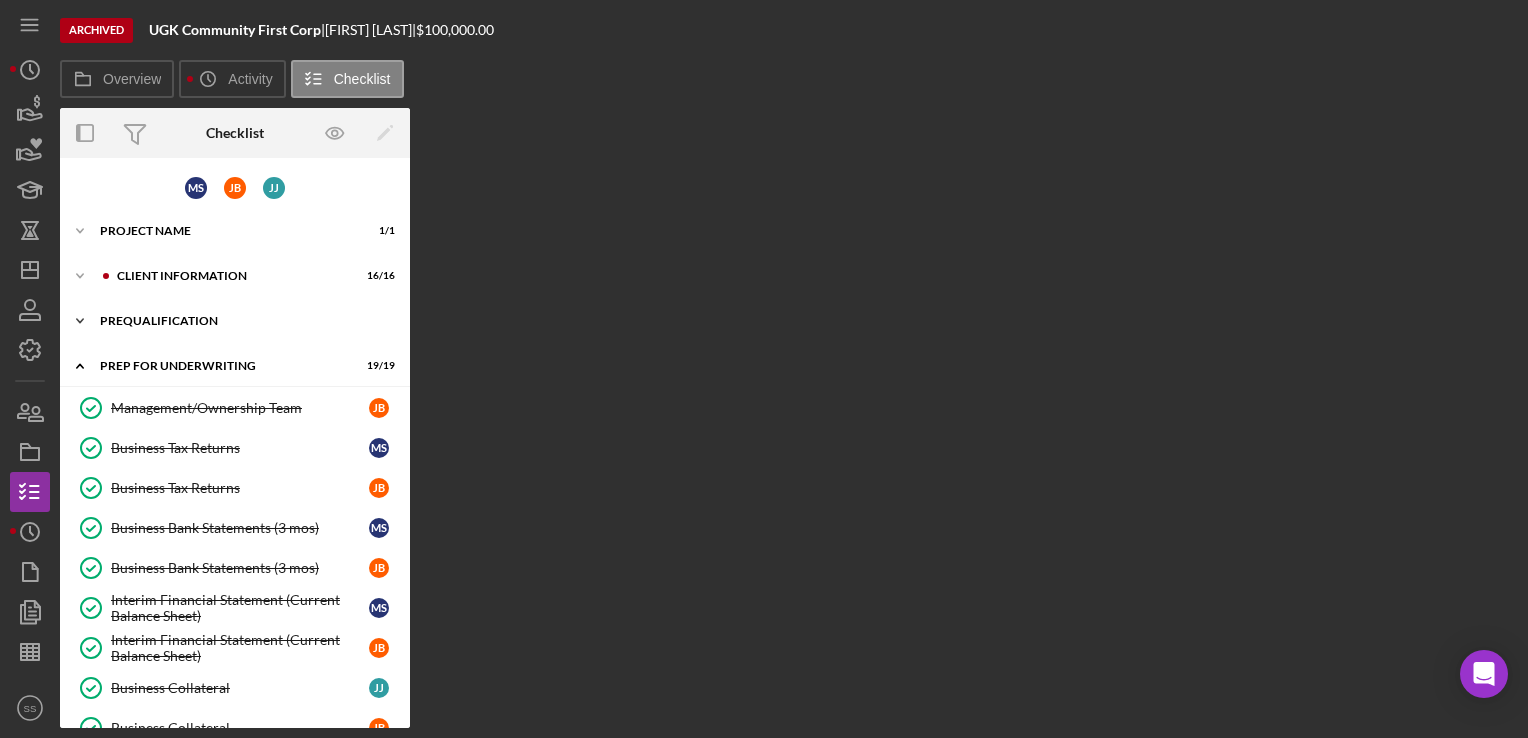 click on "Prequalification" at bounding box center [242, 321] 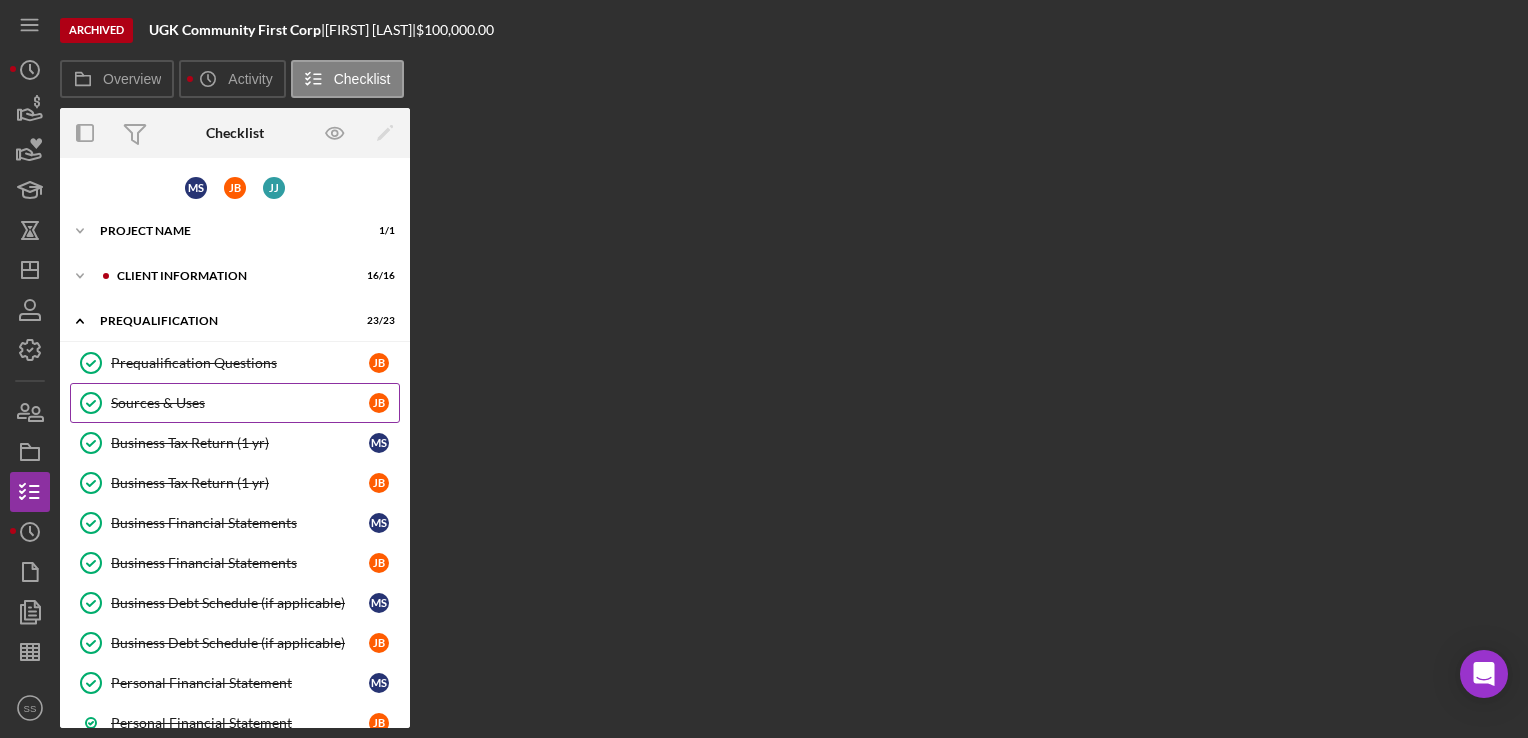 click on "Sources & Uses Sources & Uses [INITIAL] [INITIAL]" at bounding box center [235, 403] 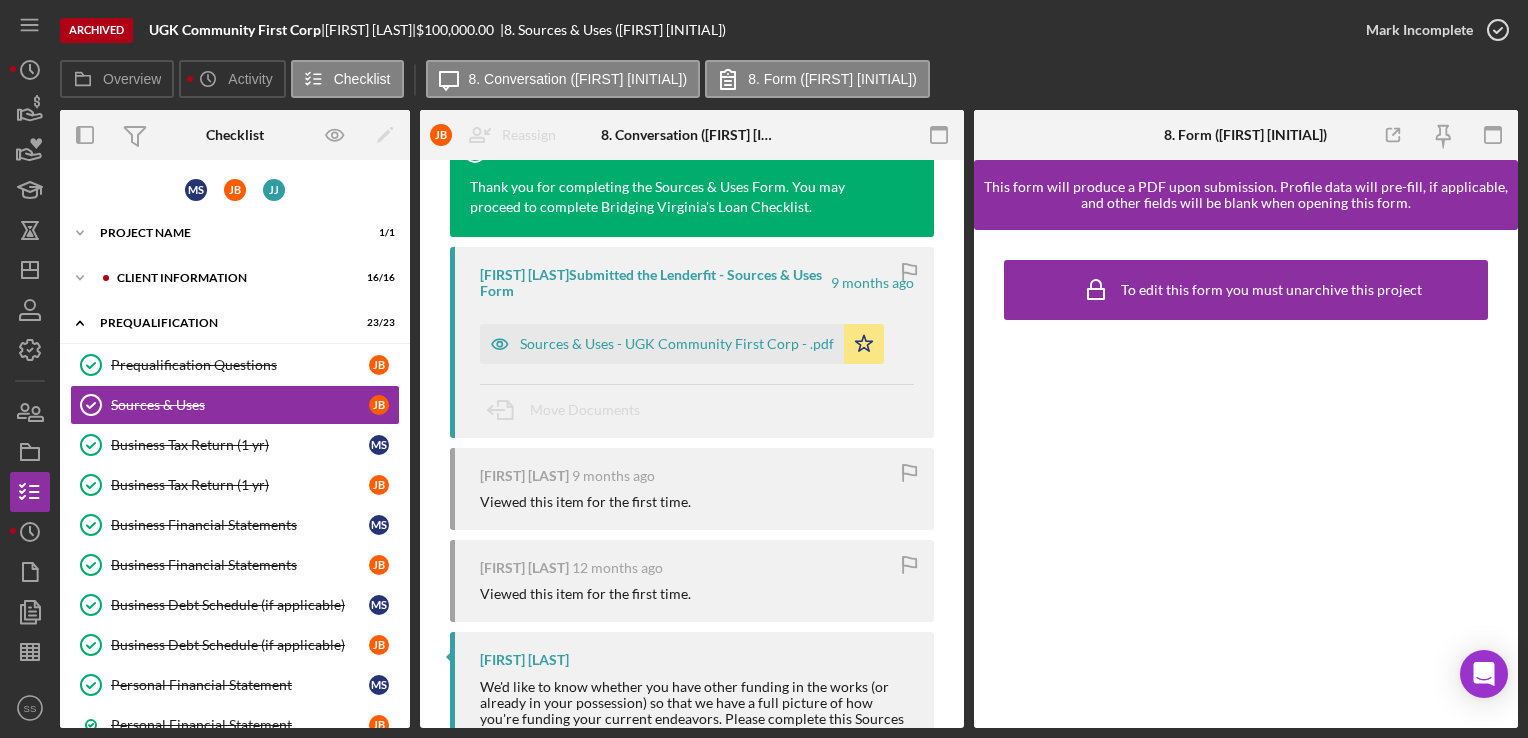 scroll, scrollTop: 297, scrollLeft: 0, axis: vertical 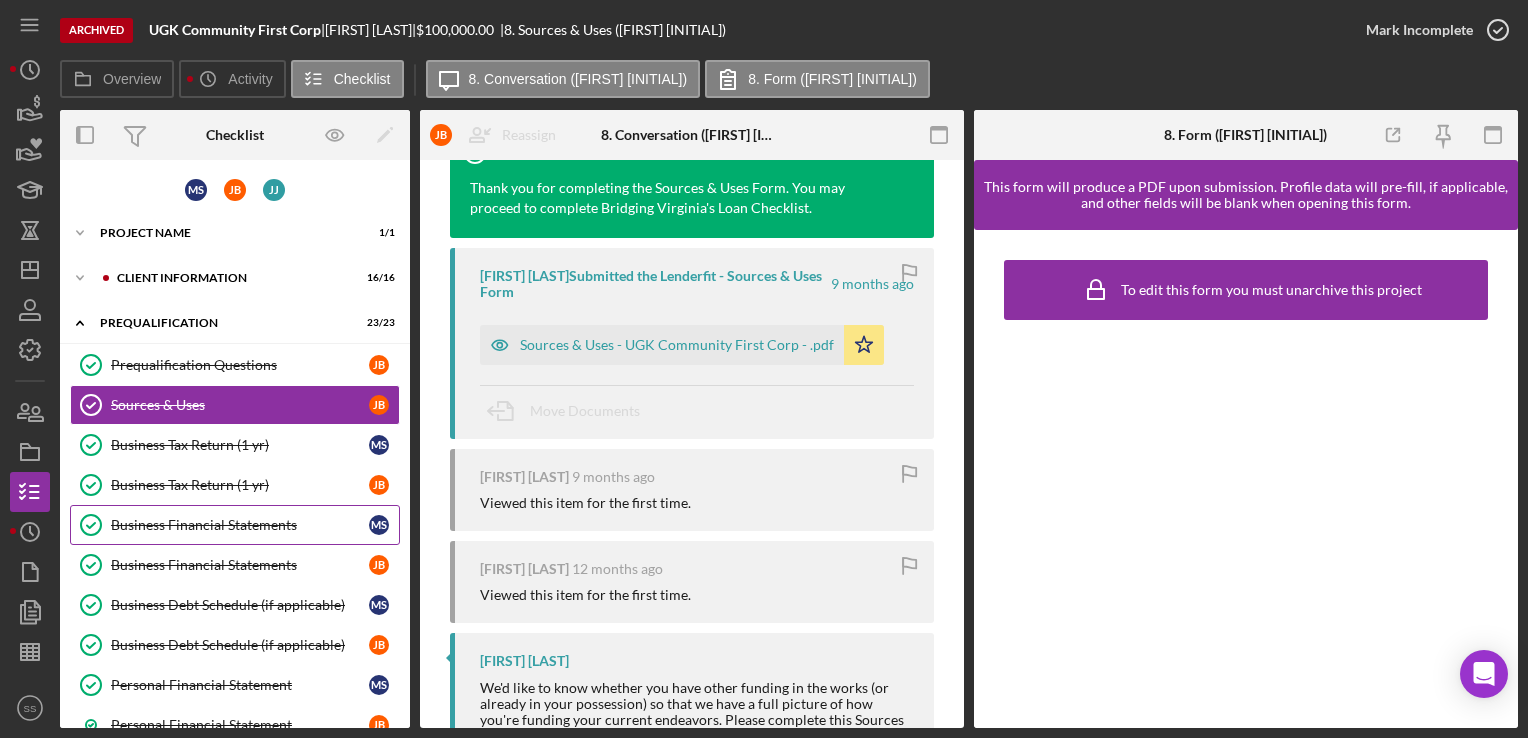 click on "Business Financial Statements Business Financial Statements [INITIAL] [INITIAL]" at bounding box center (235, 525) 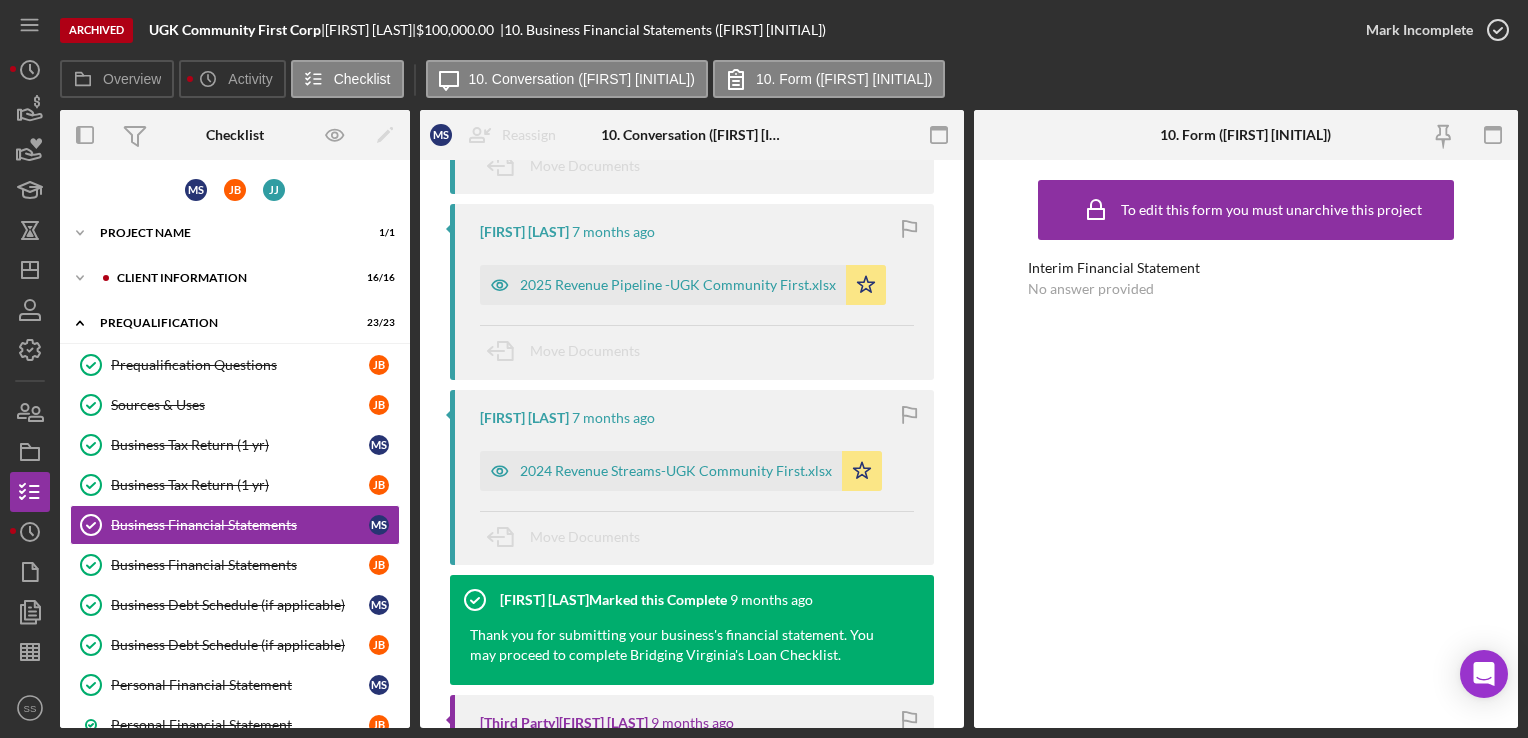 scroll, scrollTop: 488, scrollLeft: 0, axis: vertical 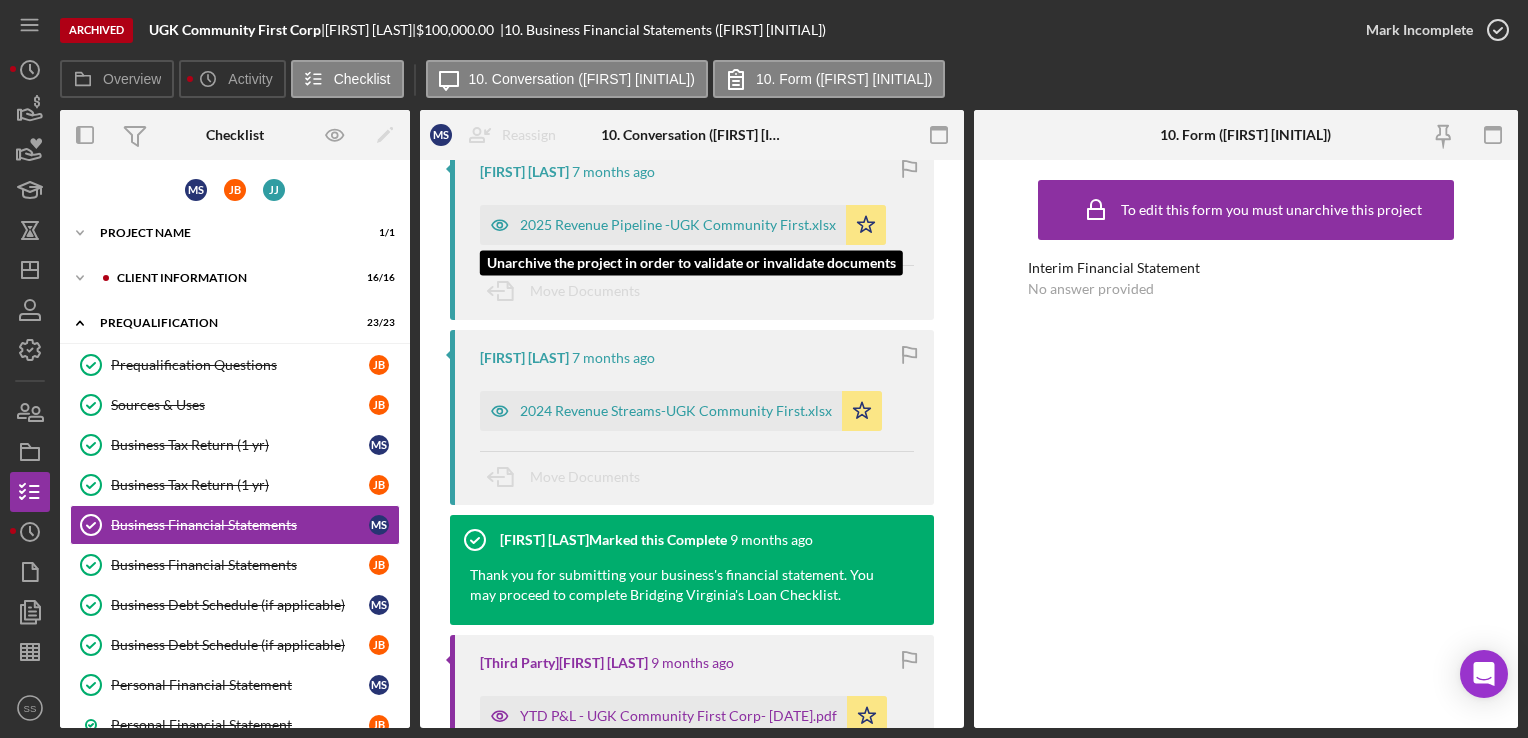 click on "2025 Revenue Pipeline -UGK Community First.xlsx" at bounding box center [663, 225] 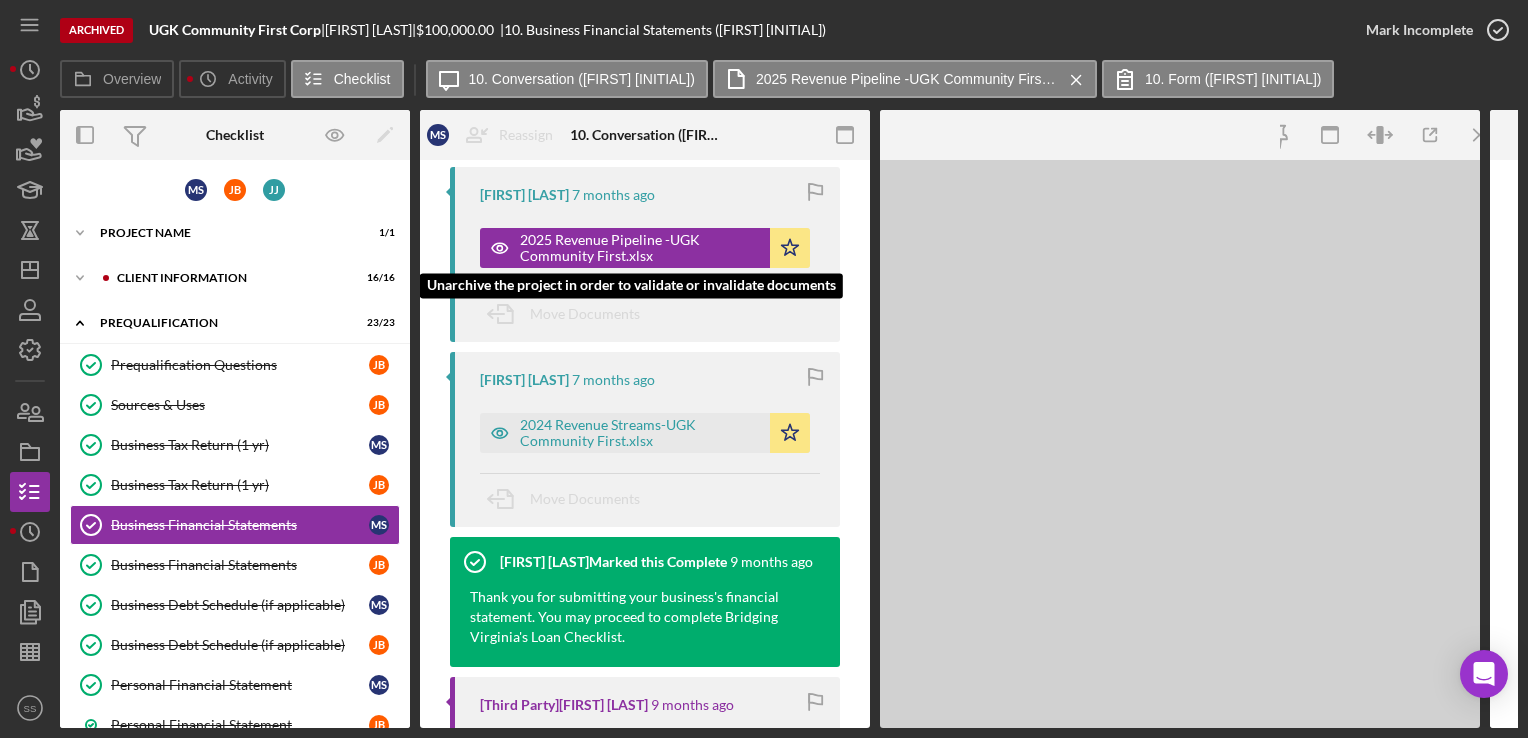 scroll, scrollTop: 510, scrollLeft: 0, axis: vertical 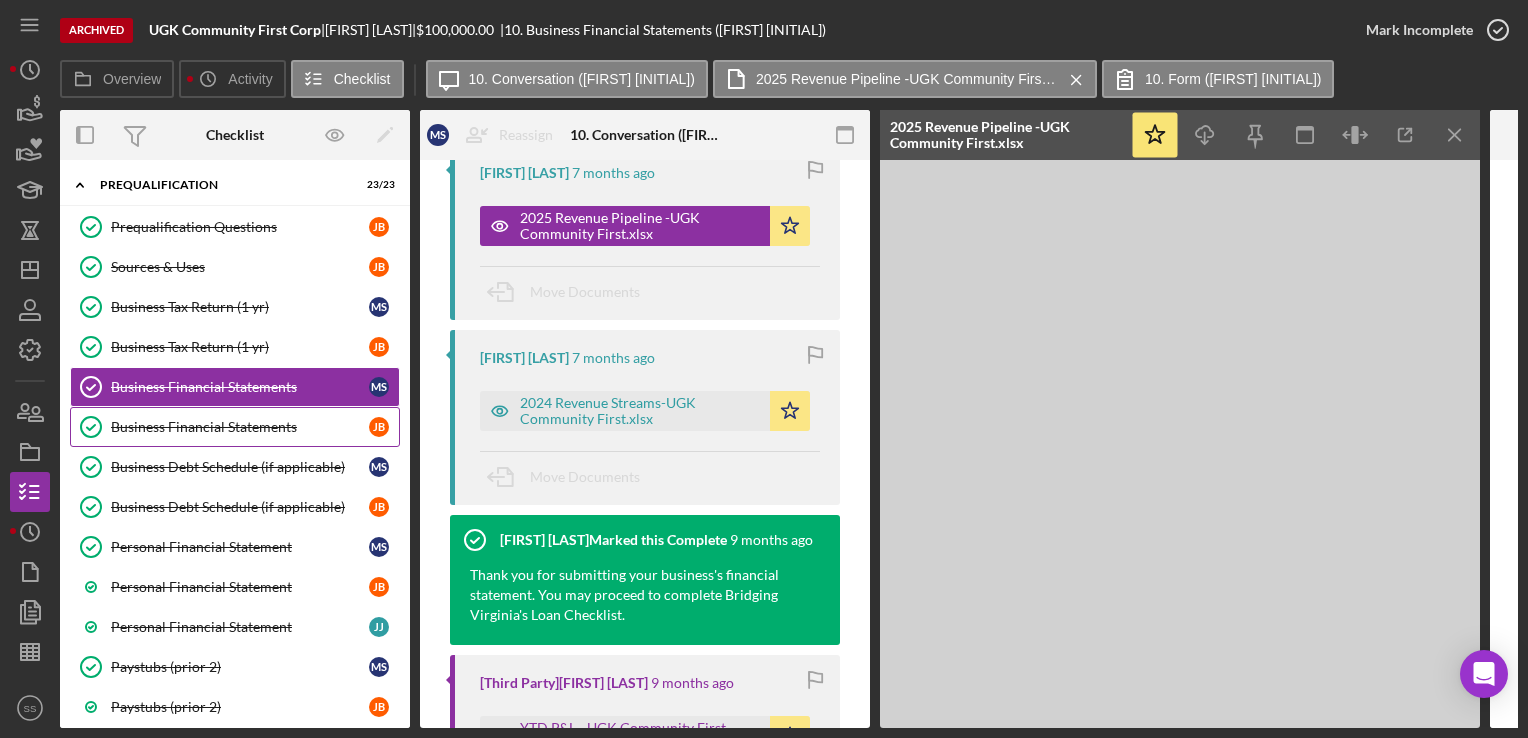 click on "Business Financial Statements" at bounding box center [240, 427] 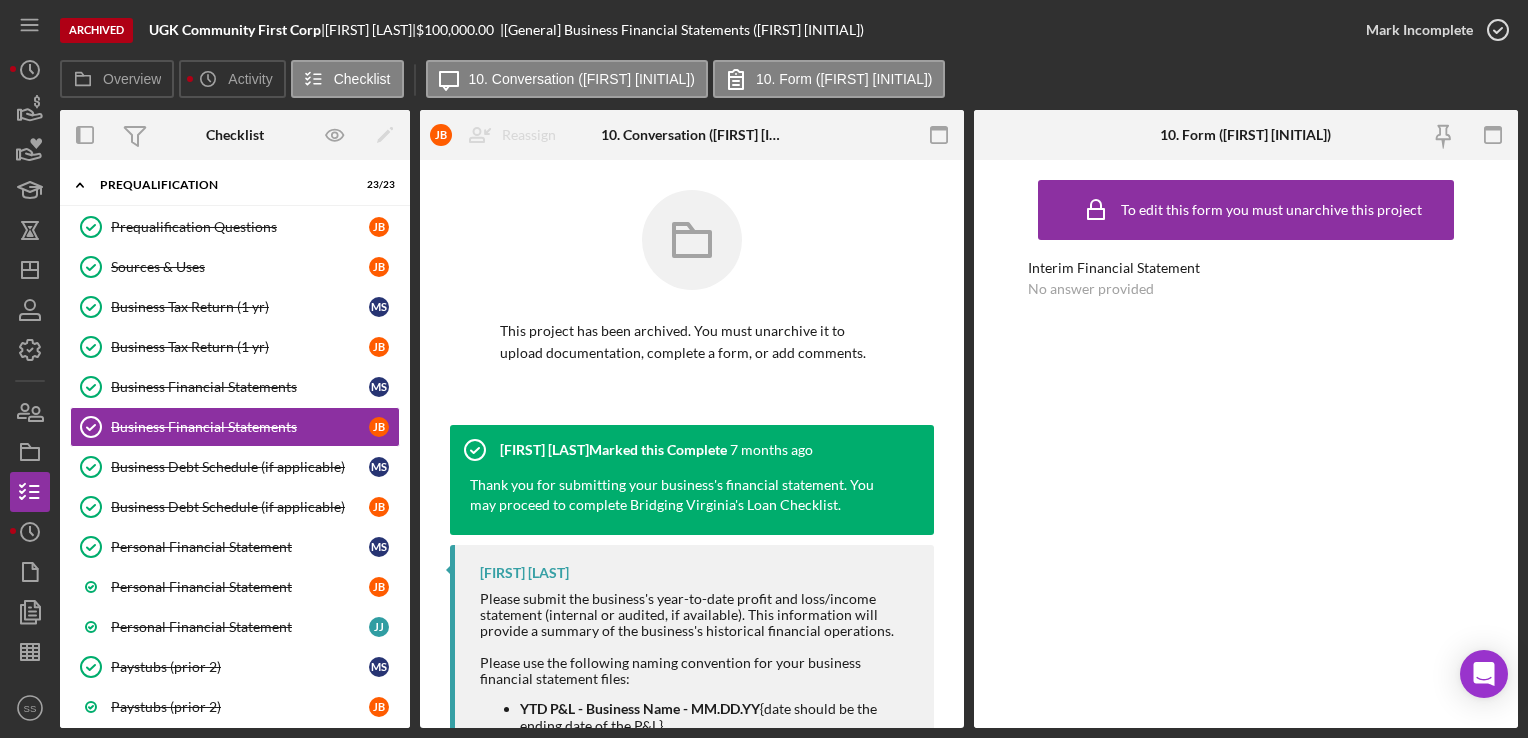 scroll, scrollTop: 143, scrollLeft: 0, axis: vertical 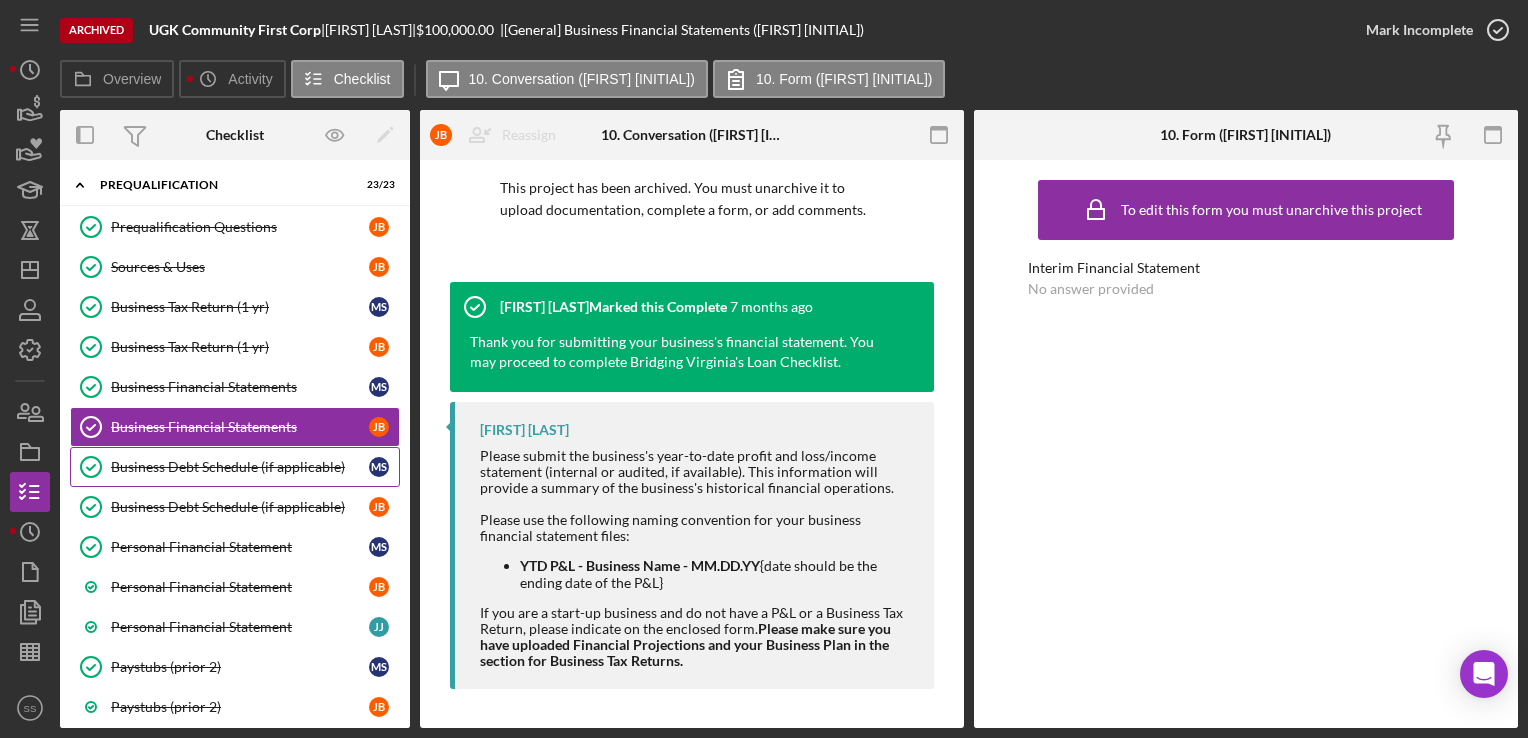 click on "Business Debt Schedule (if applicable)" at bounding box center (240, 467) 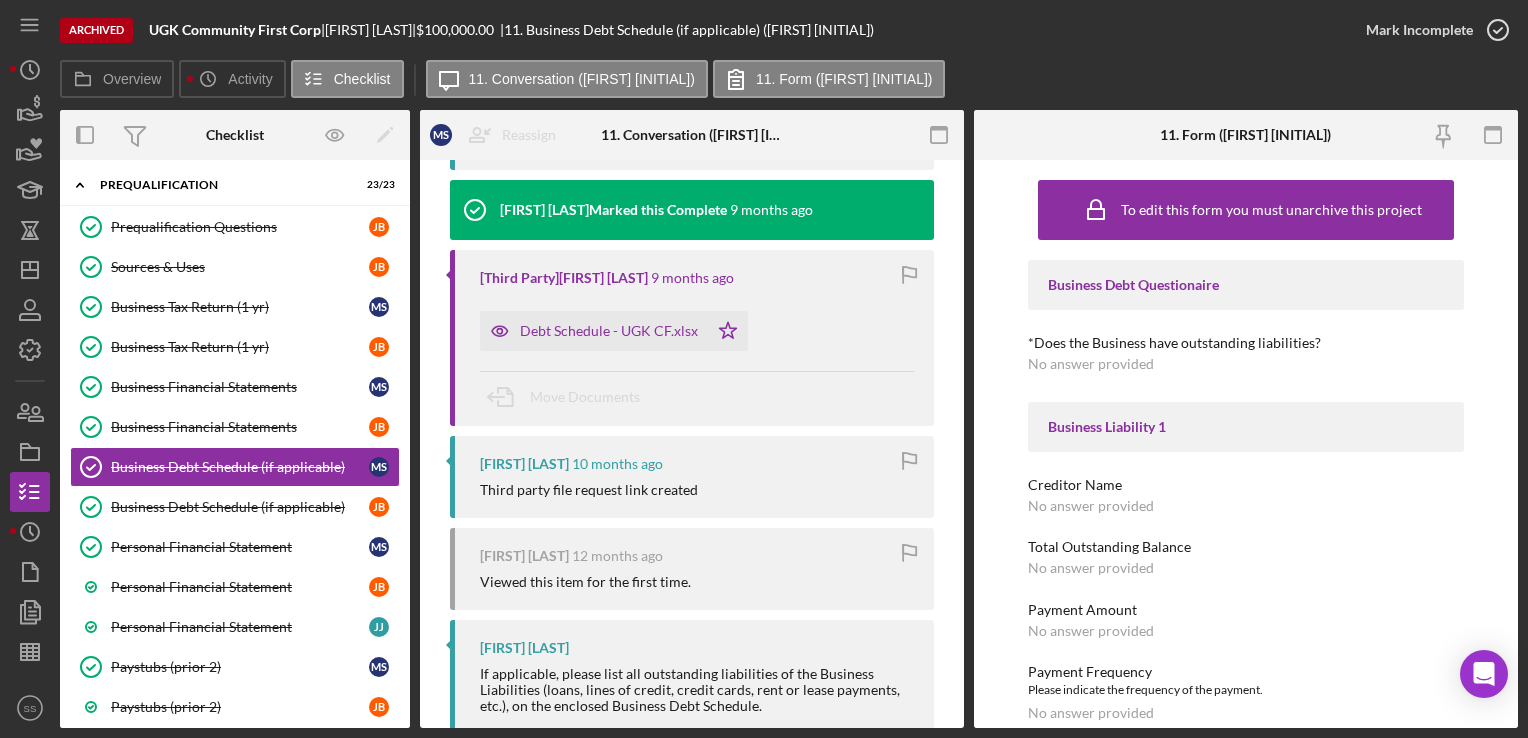 scroll, scrollTop: 452, scrollLeft: 0, axis: vertical 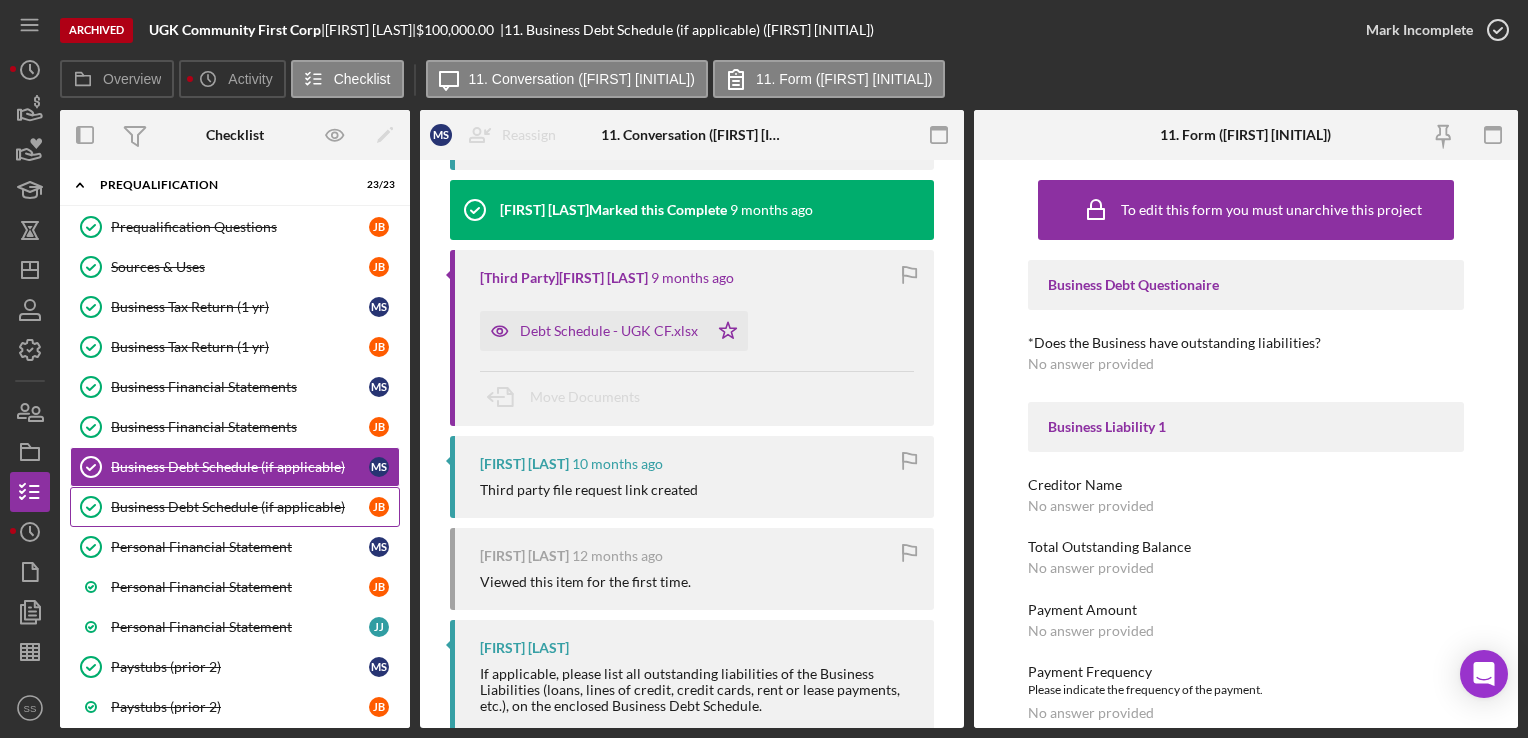 click on "Business Debt Schedule (if applicable)" at bounding box center (240, 507) 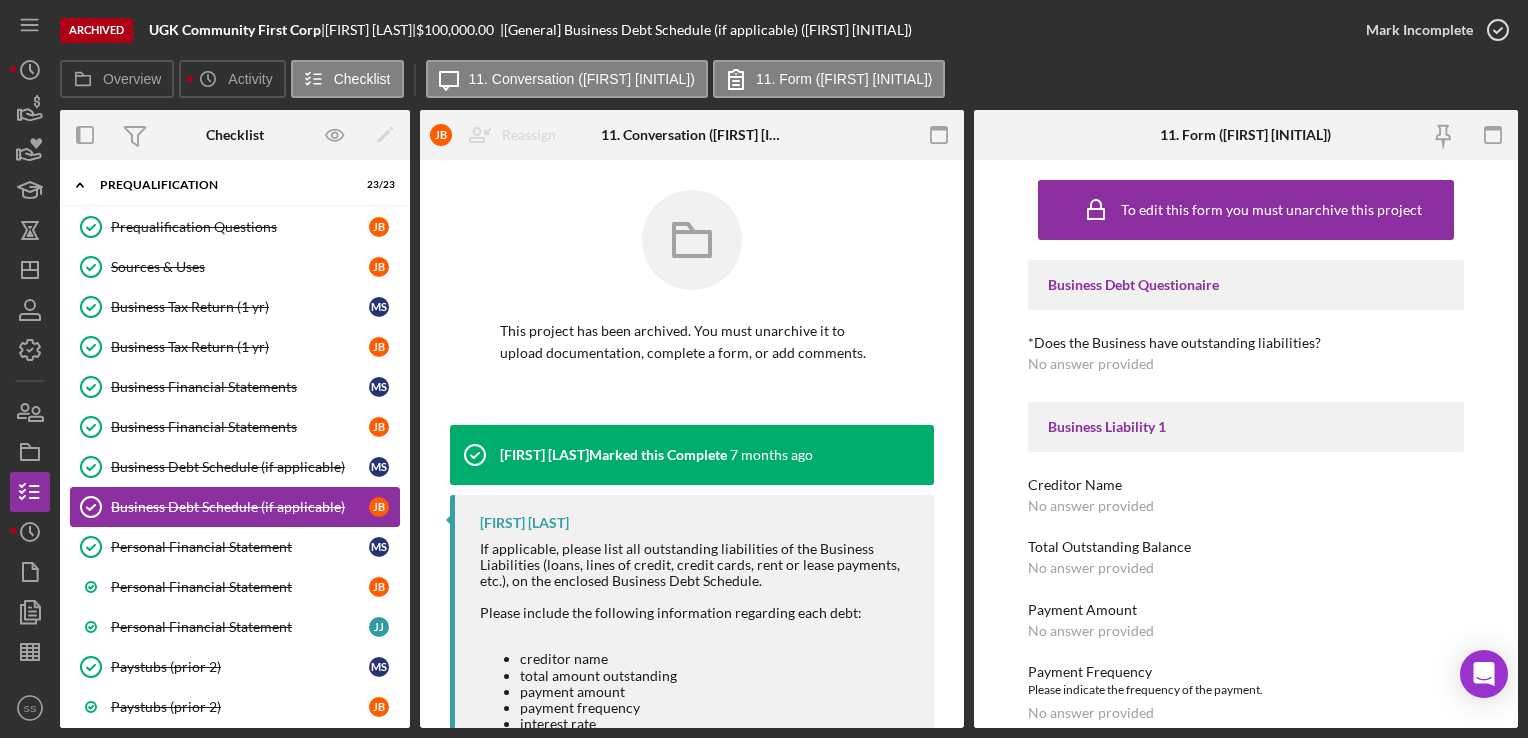 scroll, scrollTop: 0, scrollLeft: 0, axis: both 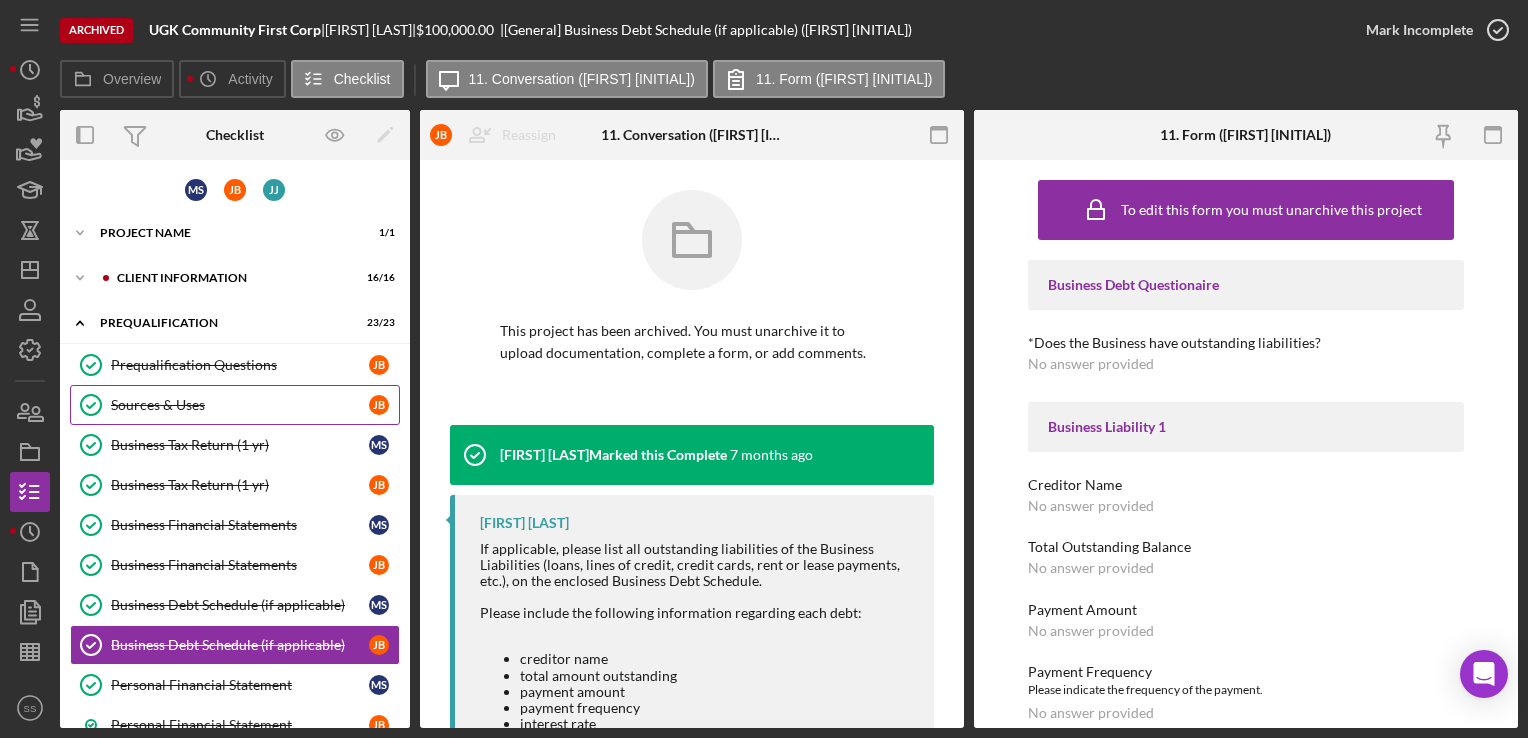 click on "Sources & Uses Sources & Uses [INITIAL] [INITIAL]" at bounding box center [235, 405] 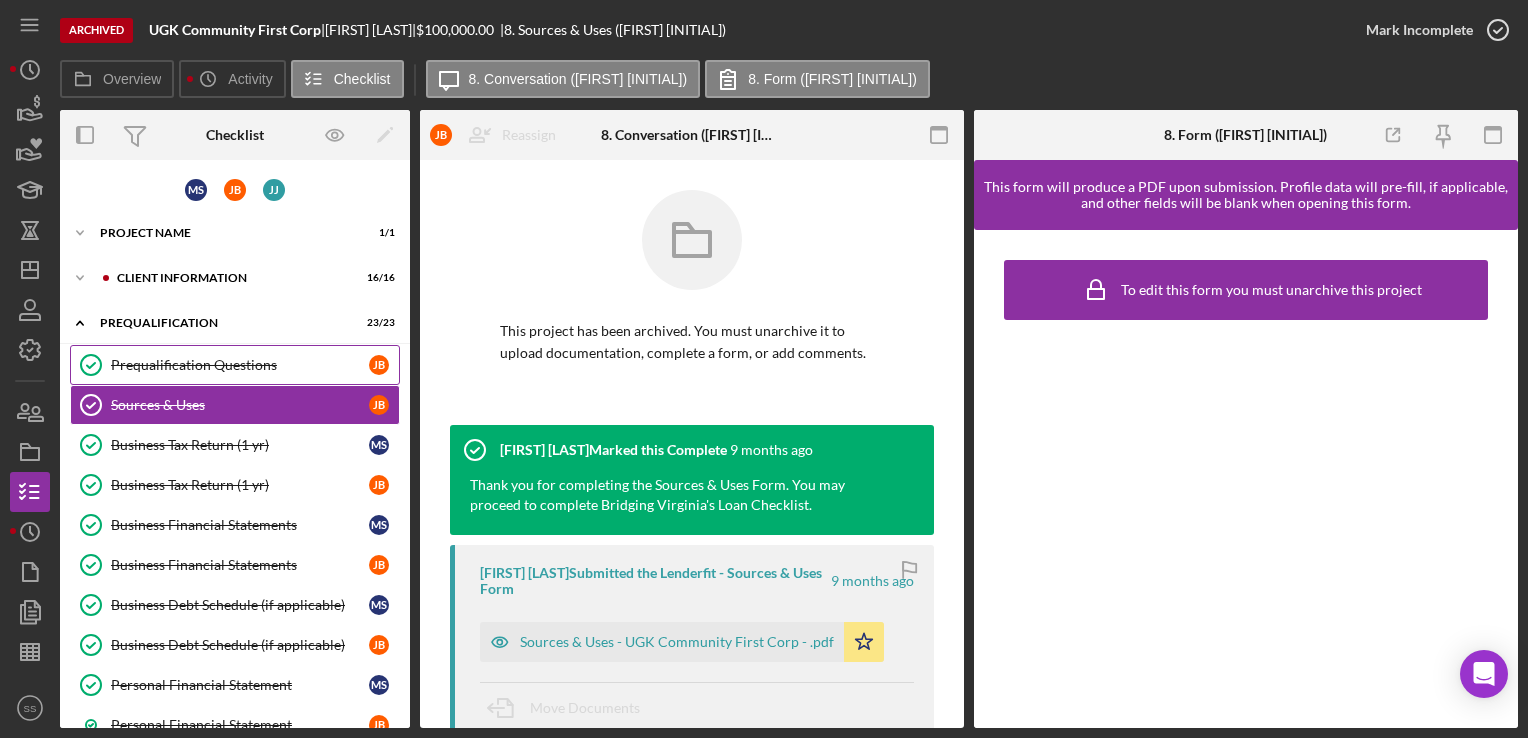 click on "Prequalification Questions" at bounding box center (240, 365) 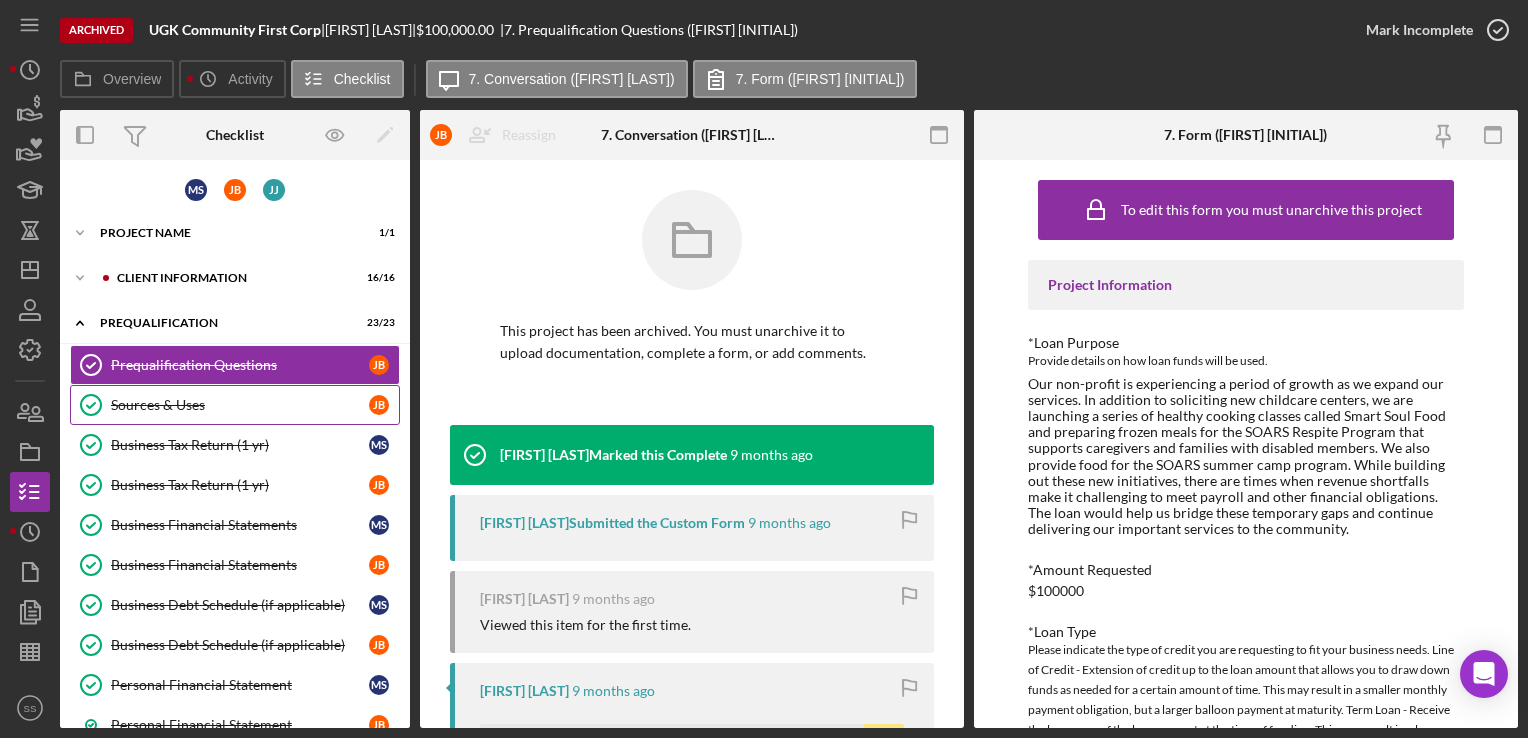 click on "Sources & Uses Sources & Uses [INITIAL] [INITIAL]" at bounding box center [235, 405] 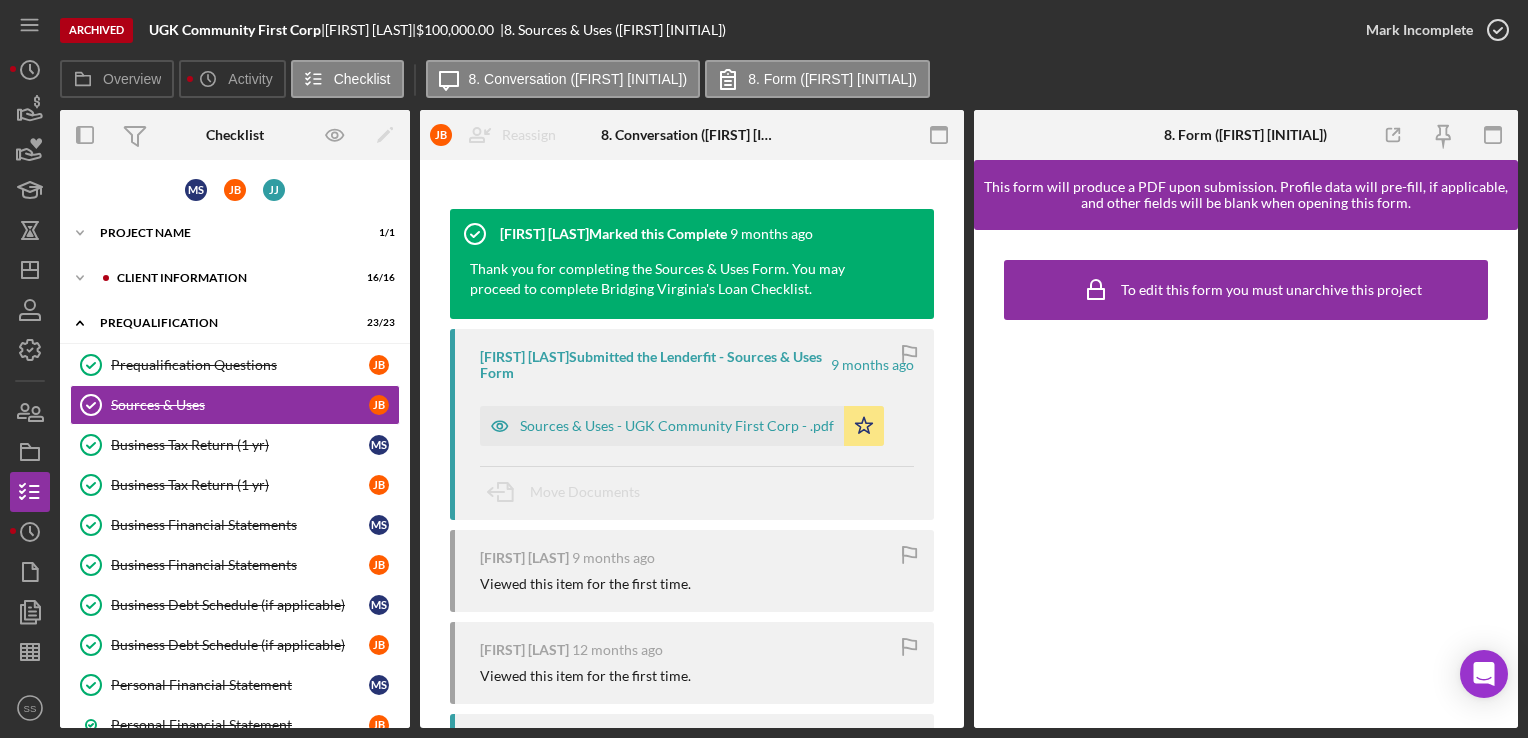 scroll, scrollTop: 190, scrollLeft: 0, axis: vertical 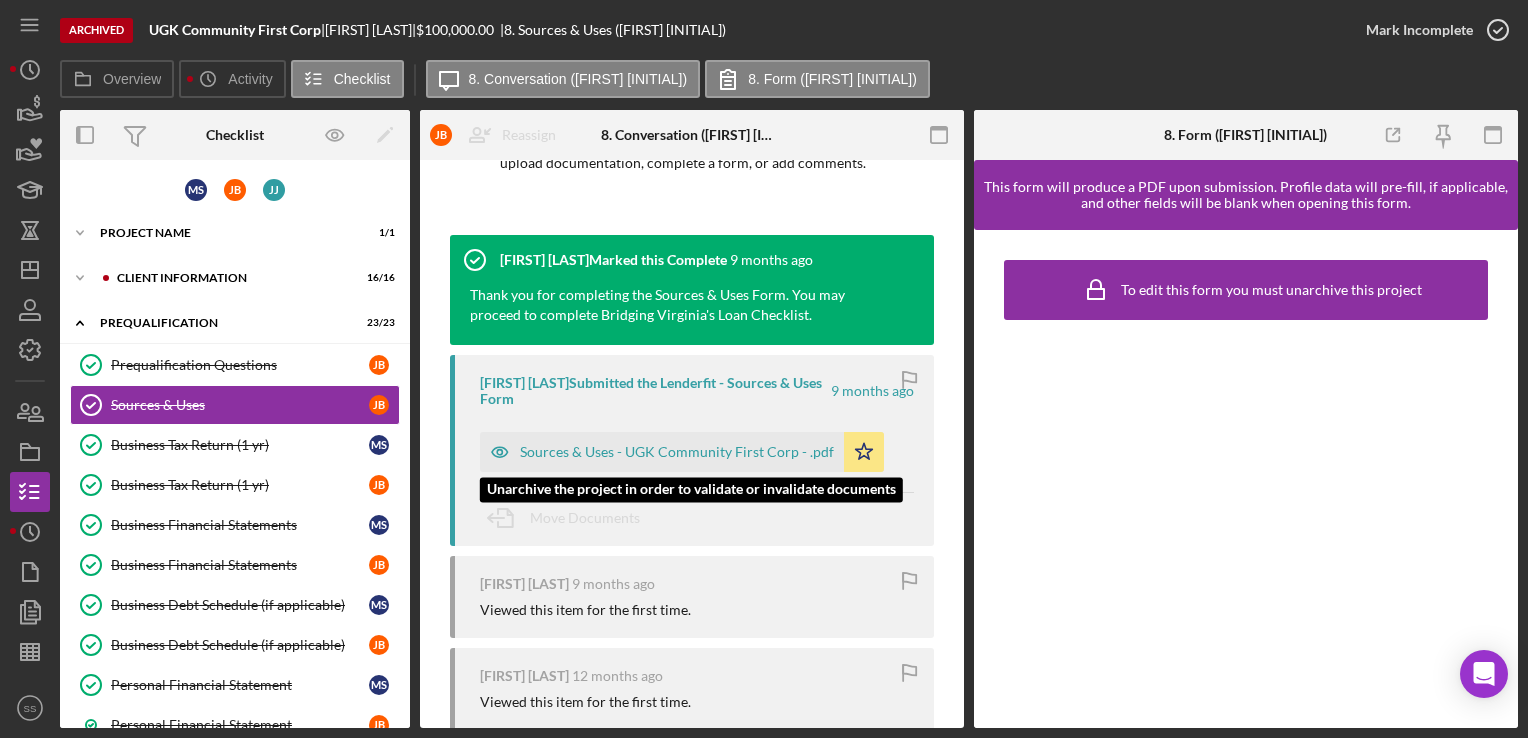 click on "Sources & Uses - UGK Community First Corp - .pdf" at bounding box center [662, 452] 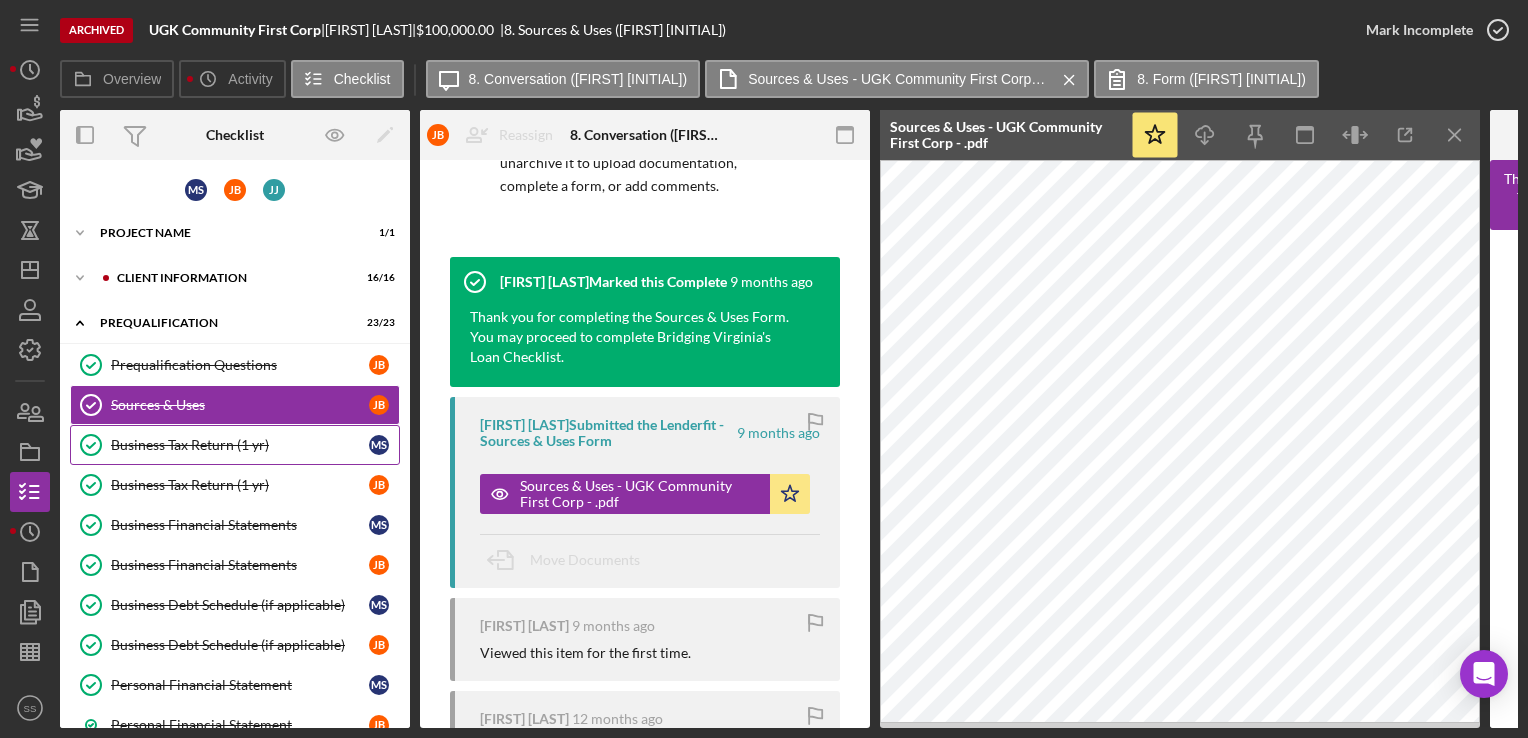 click on "Business Tax Return (1 yr)" at bounding box center [240, 445] 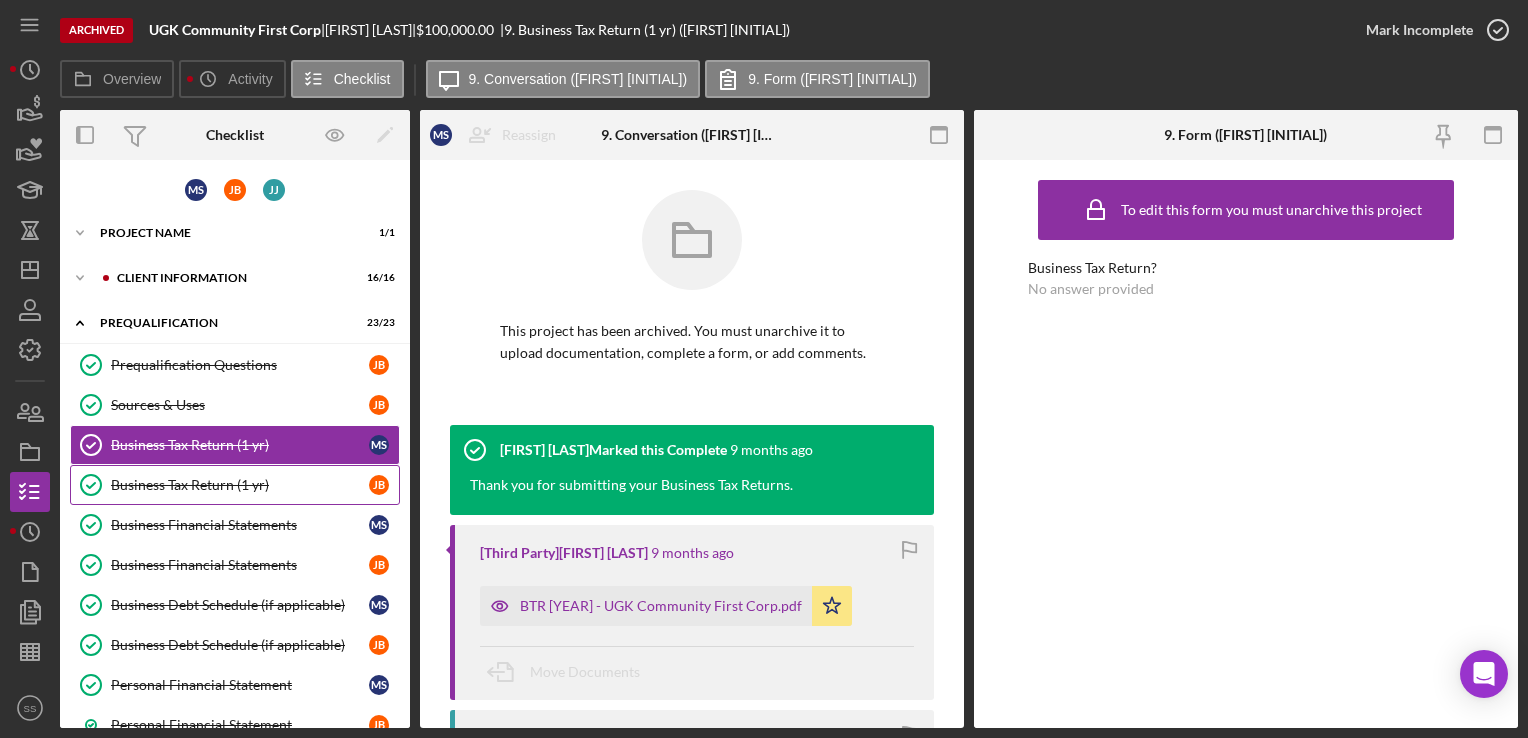 click on "Business Tax Return (1 yr)" at bounding box center [240, 485] 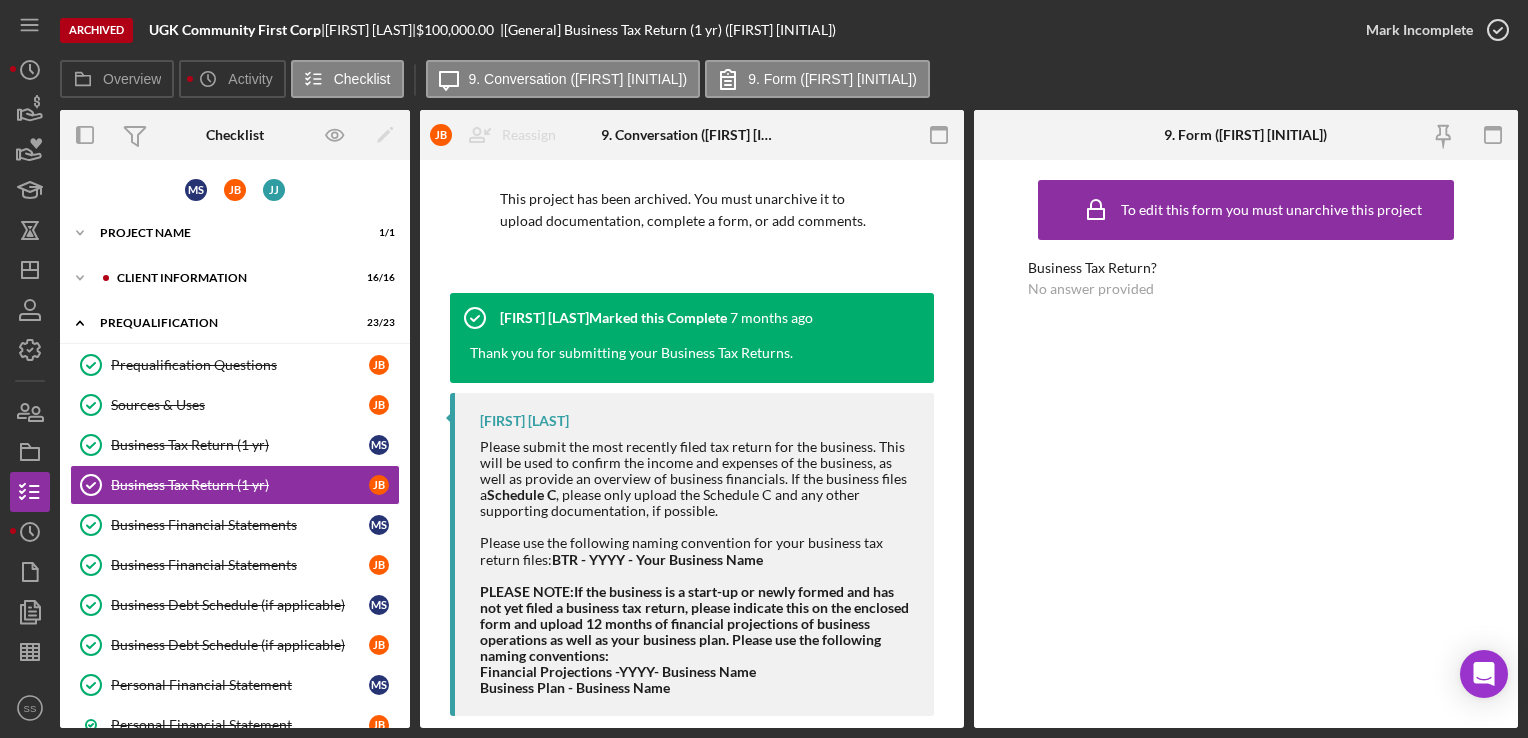 scroll, scrollTop: 160, scrollLeft: 0, axis: vertical 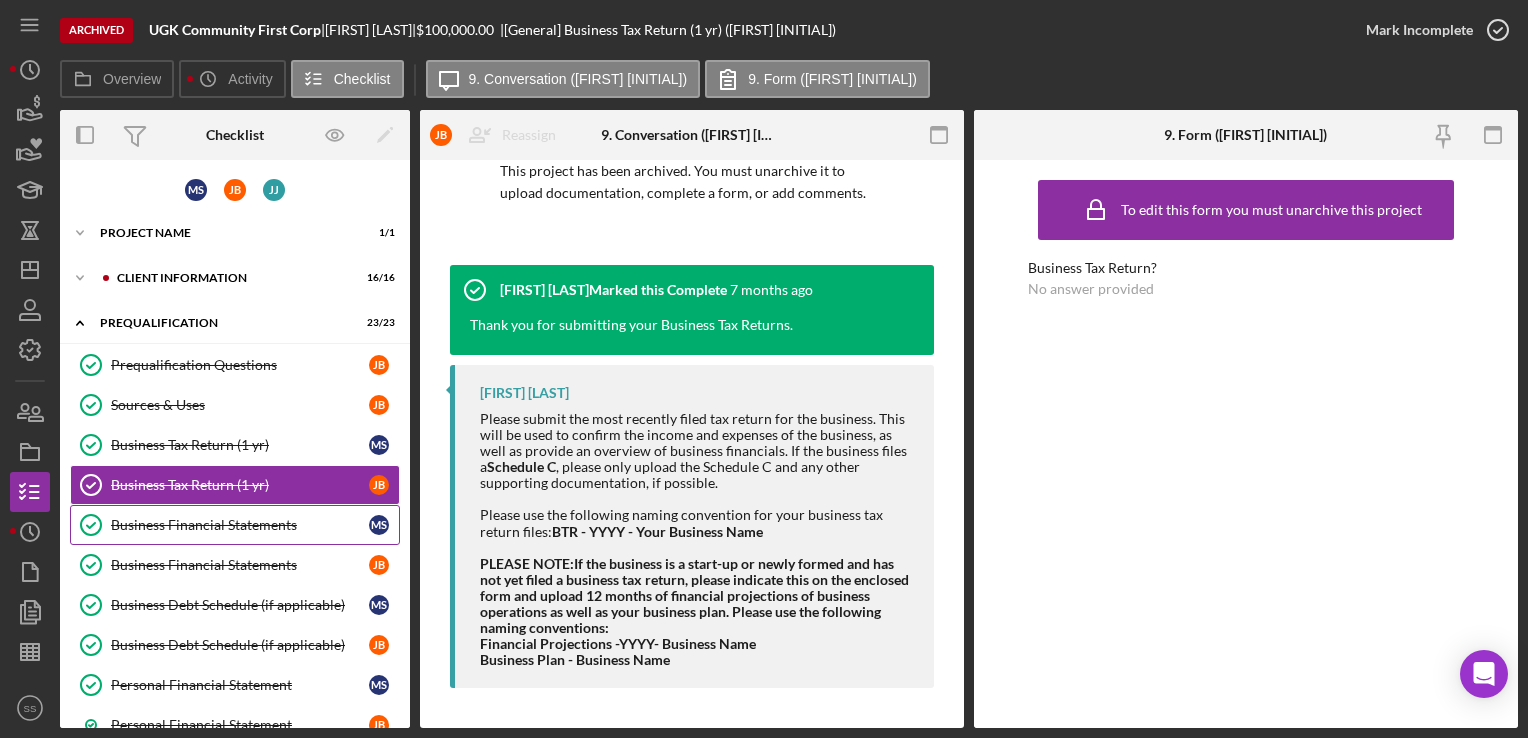 click on "Business Financial Statements" at bounding box center (240, 525) 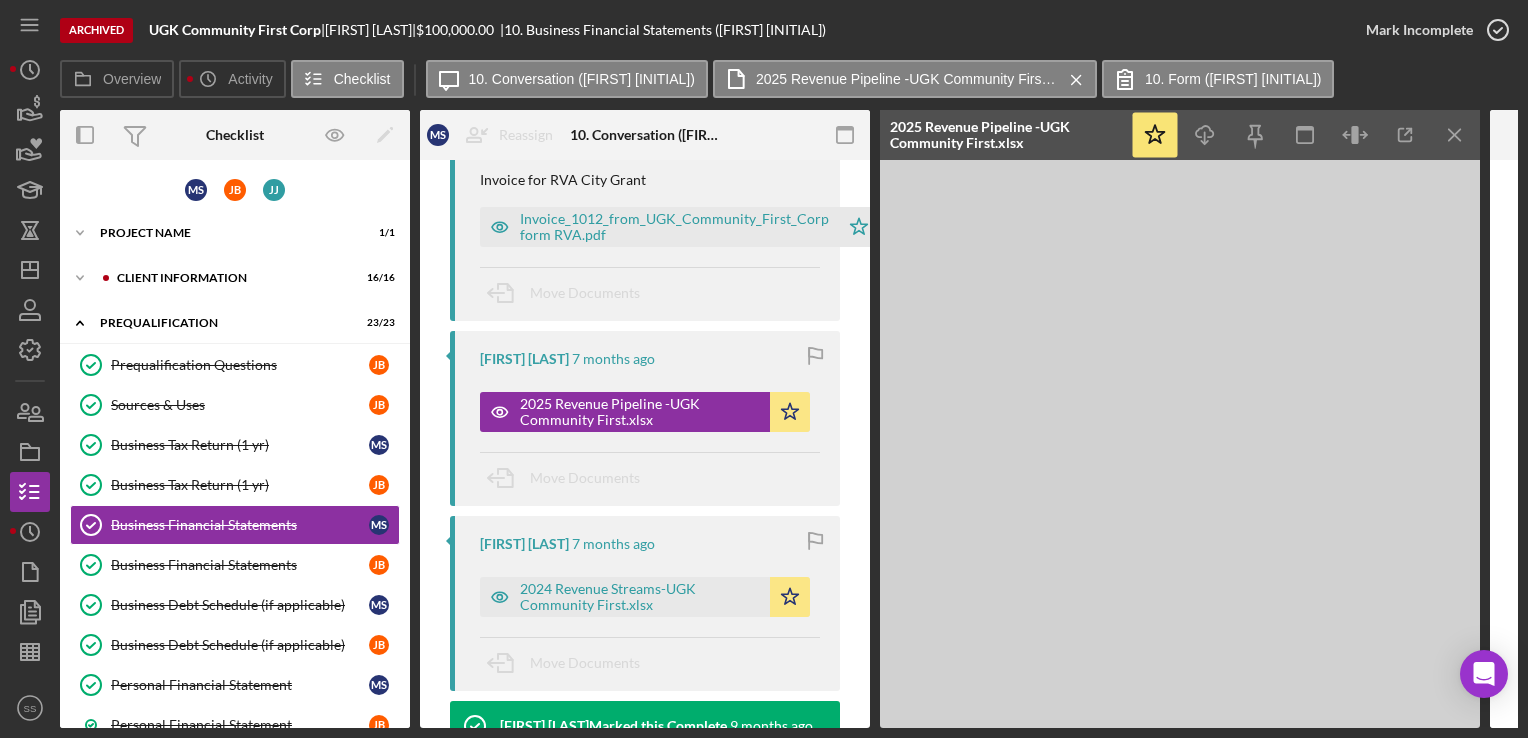 scroll, scrollTop: 0, scrollLeft: 0, axis: both 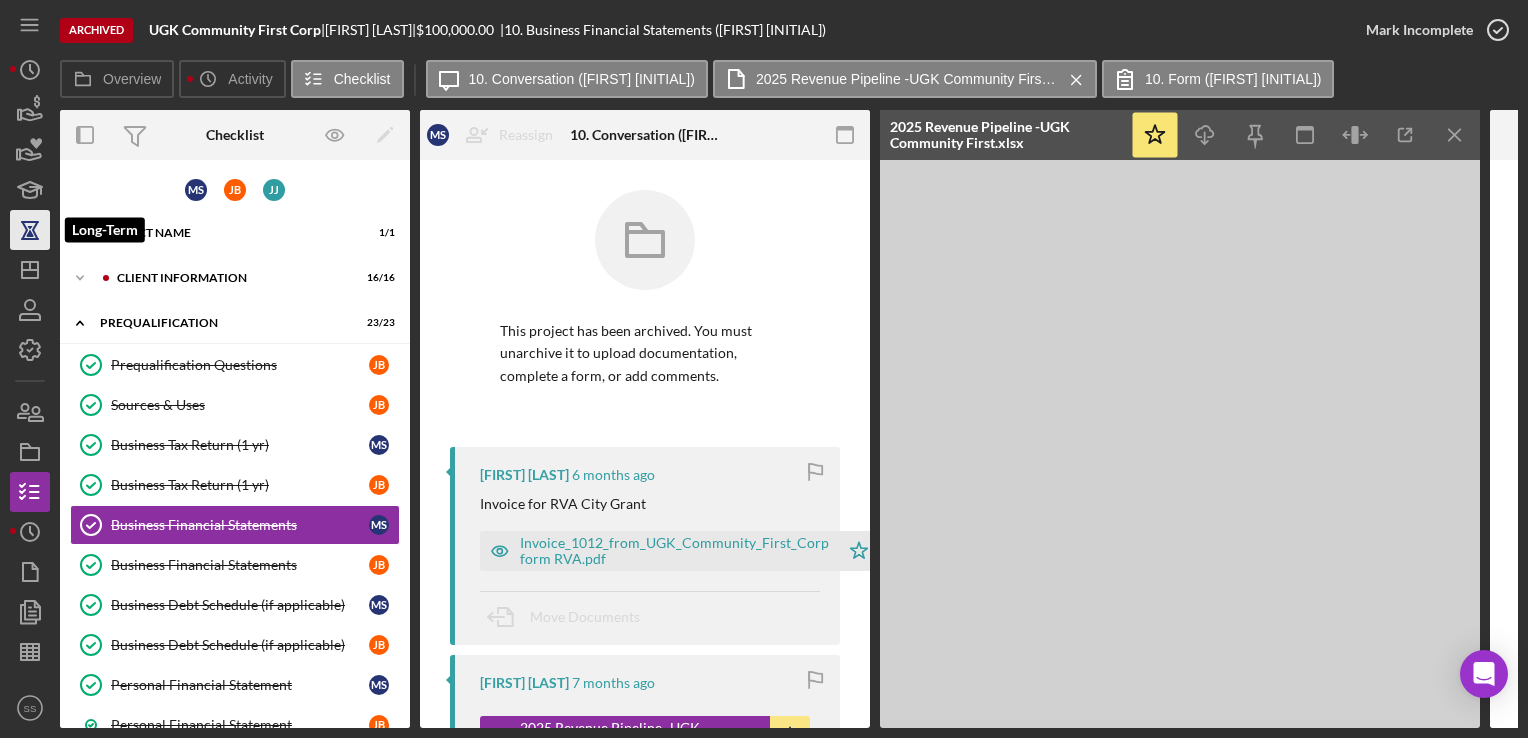 click 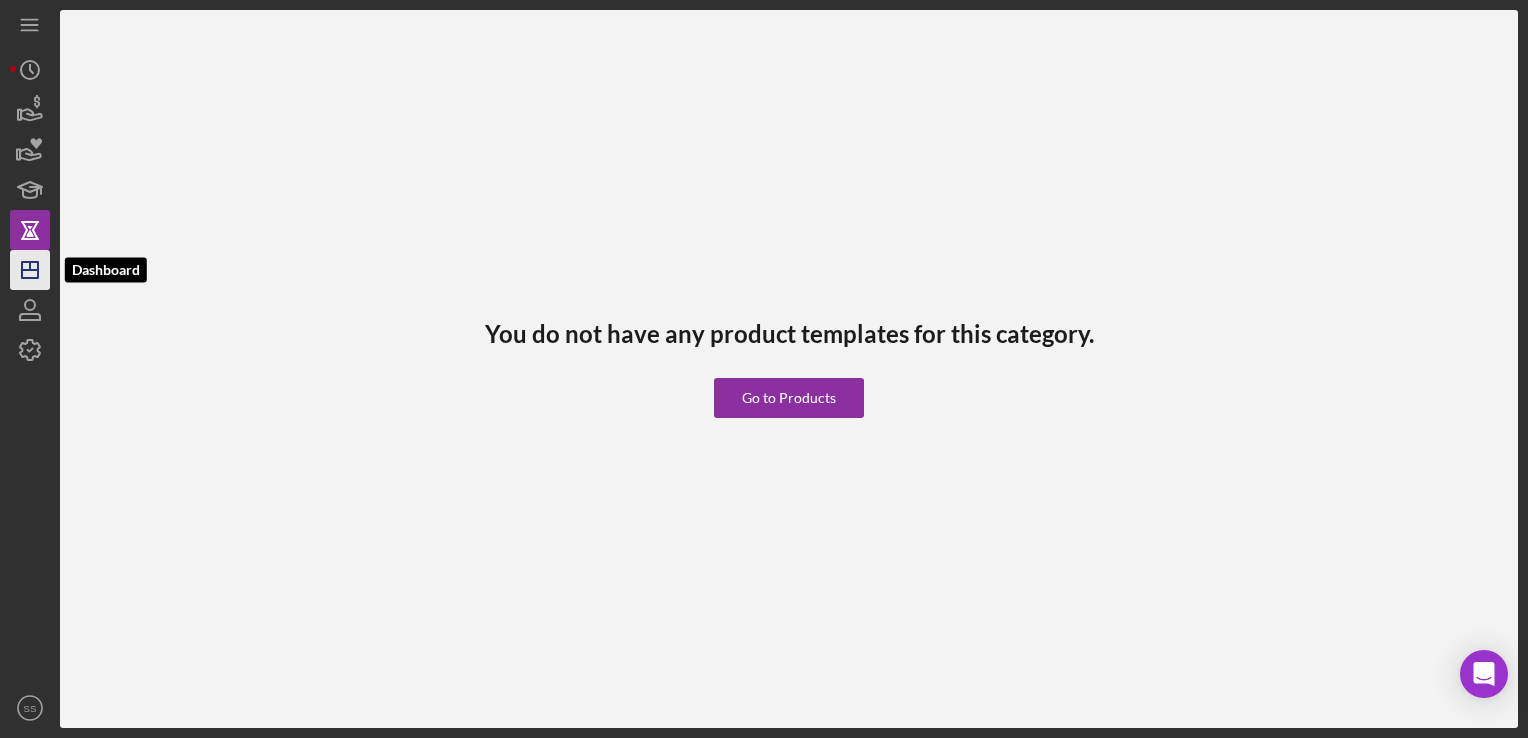 click on "Icon/Dashboard" 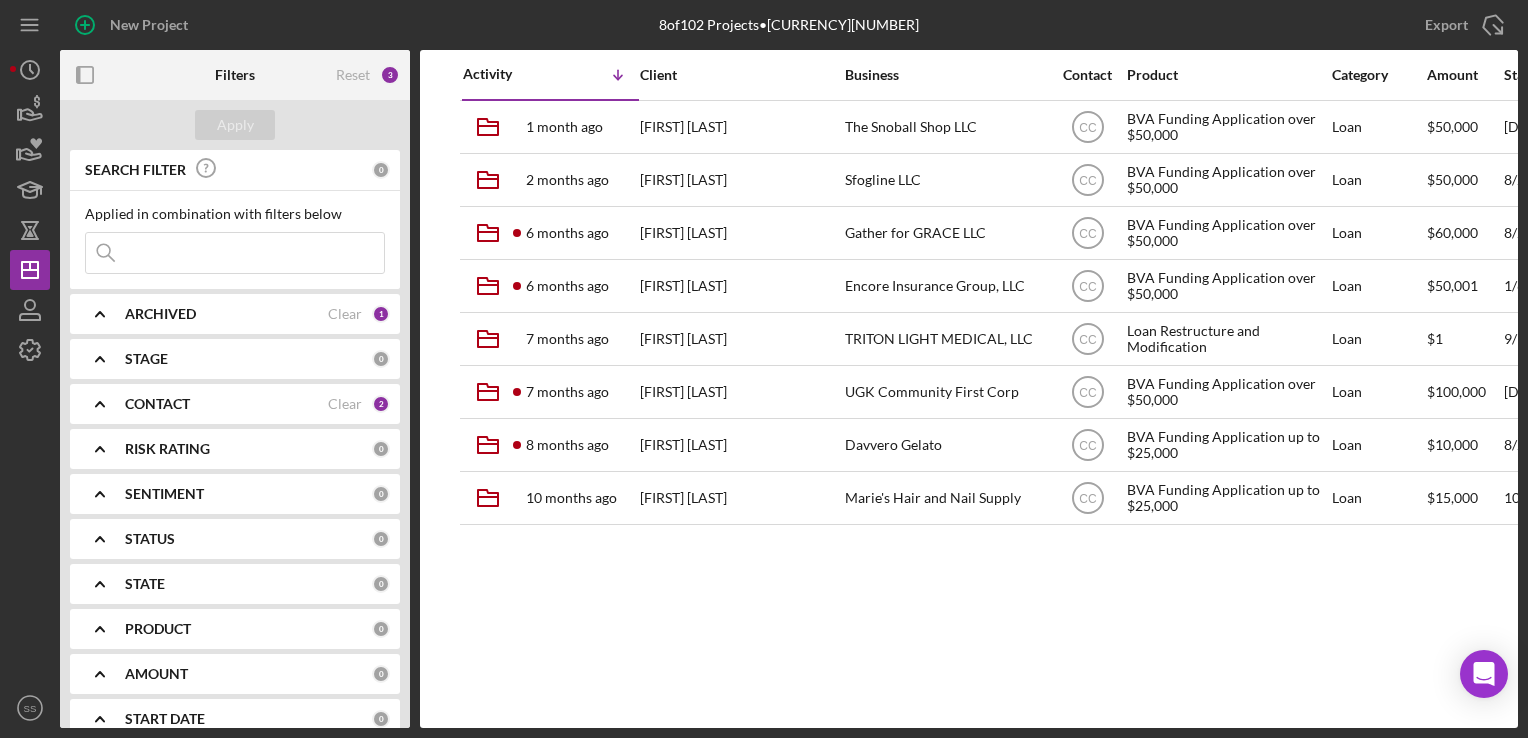 click on "1" at bounding box center [381, 314] 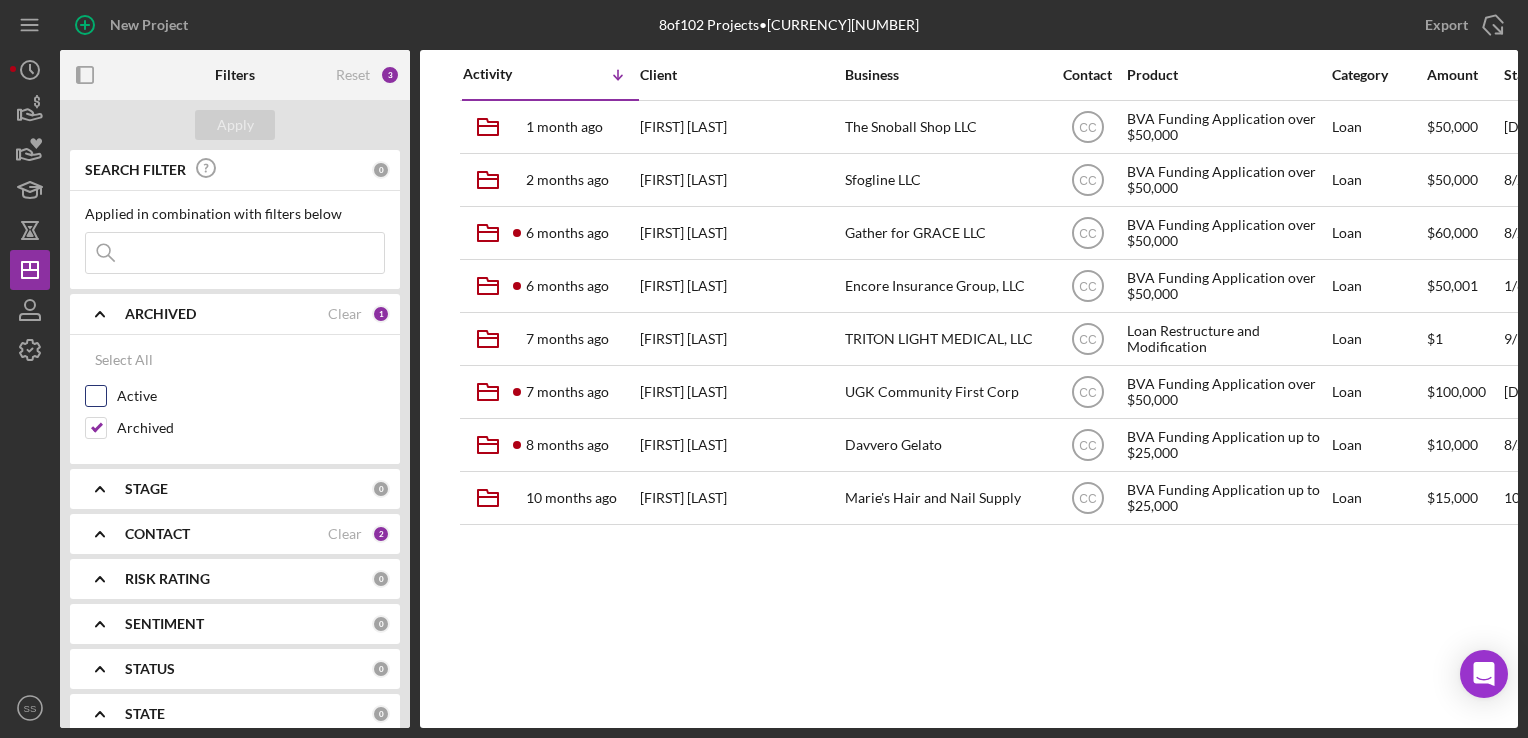 click on "Active" at bounding box center (96, 396) 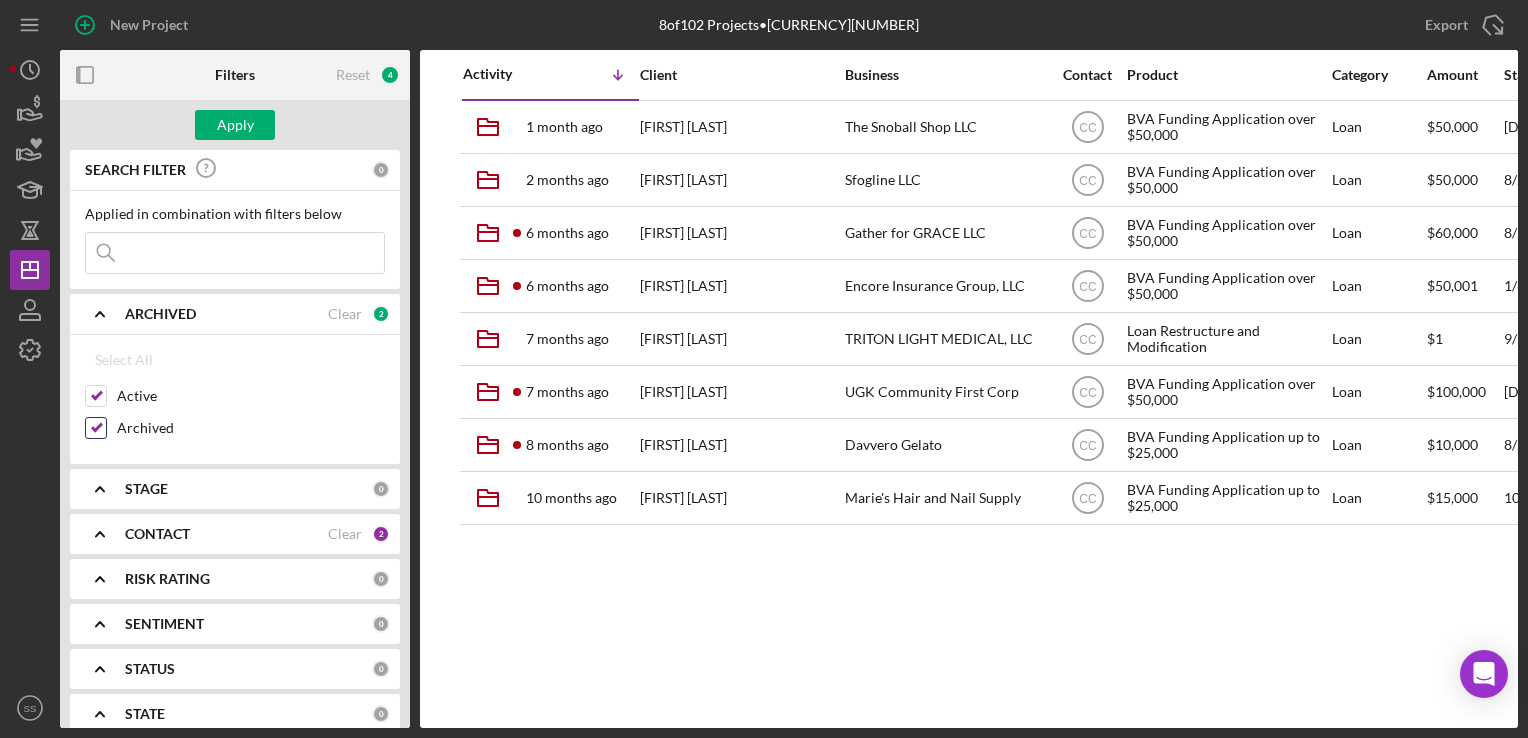 click on "Archived" at bounding box center (96, 428) 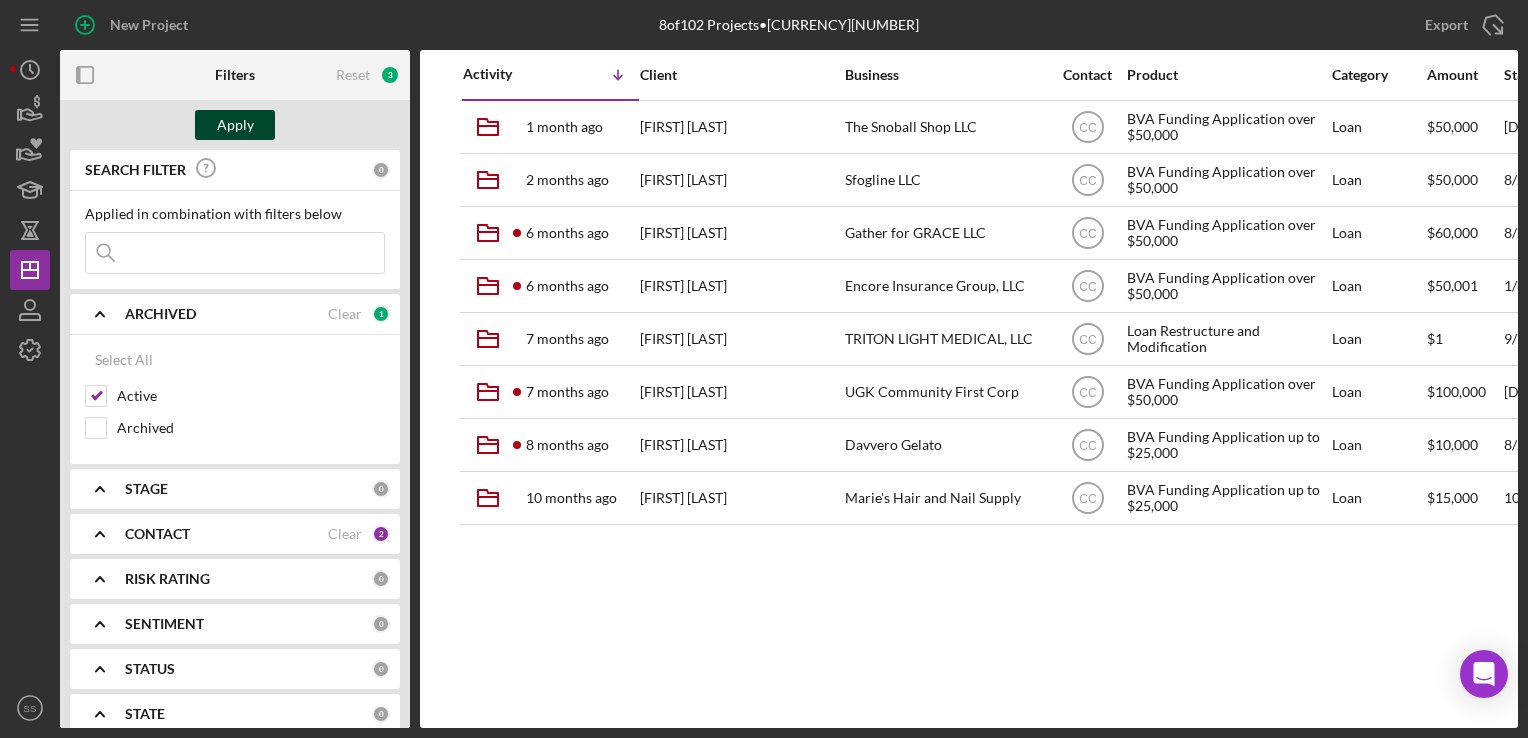 click on "Apply" at bounding box center [235, 125] 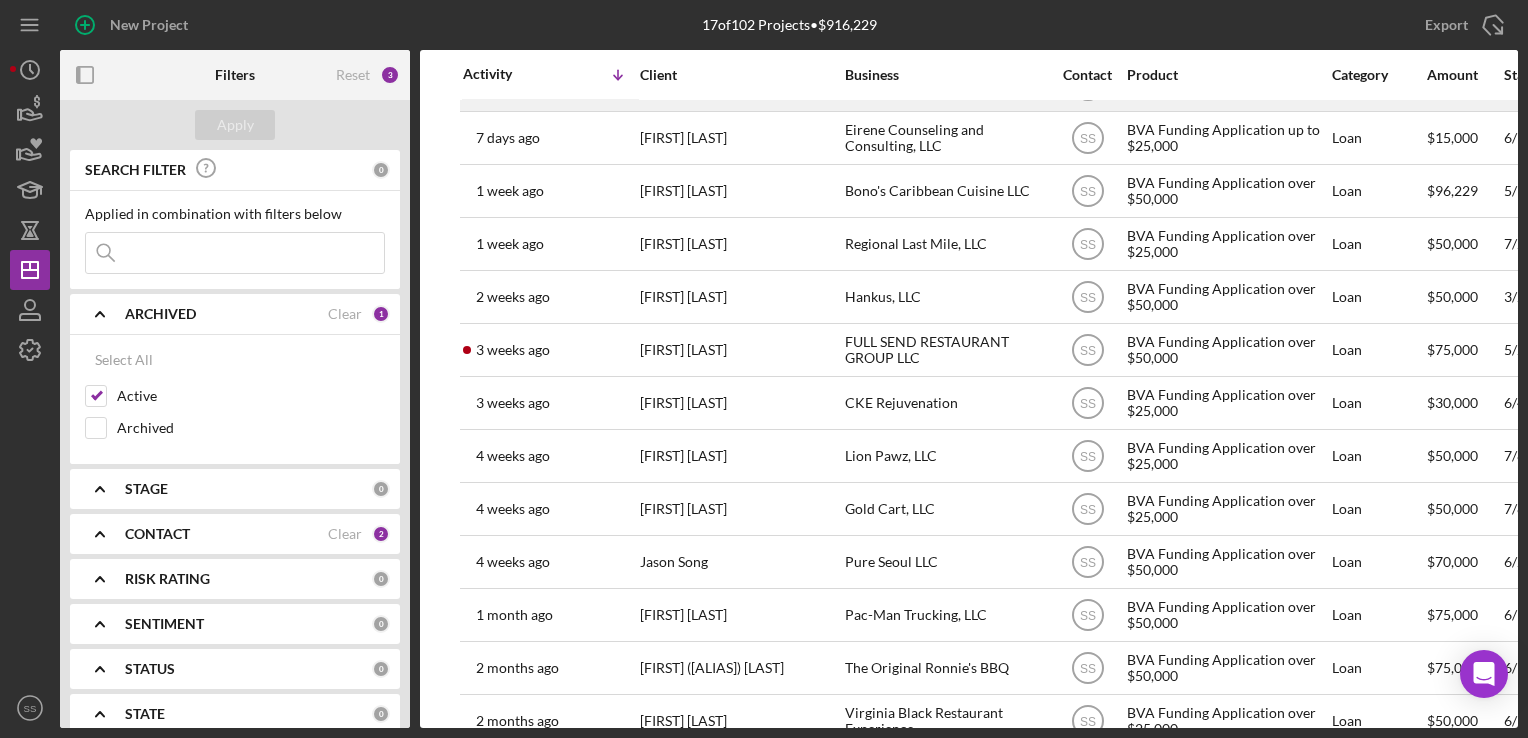 scroll, scrollTop: 304, scrollLeft: 0, axis: vertical 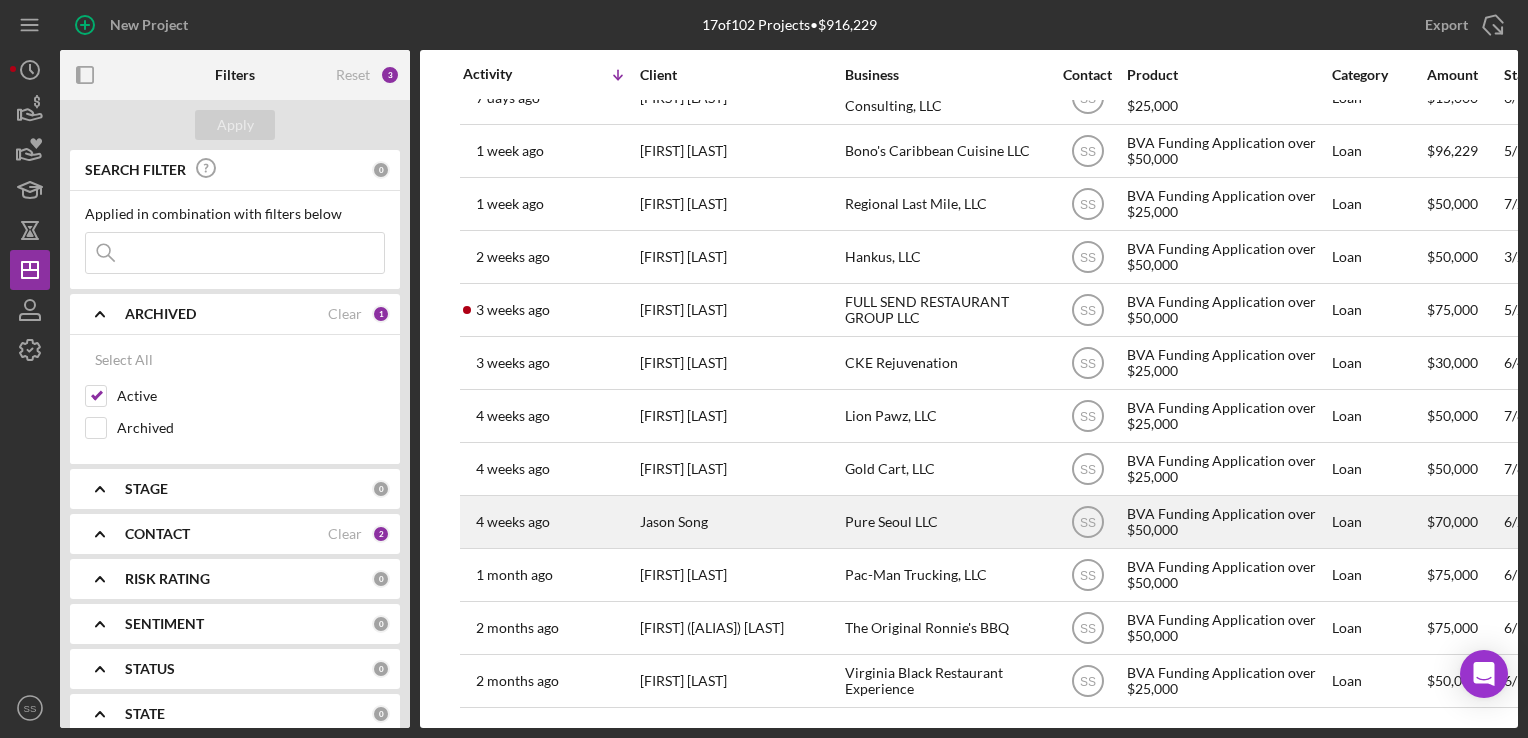 click on "Jason Song" at bounding box center [740, 522] 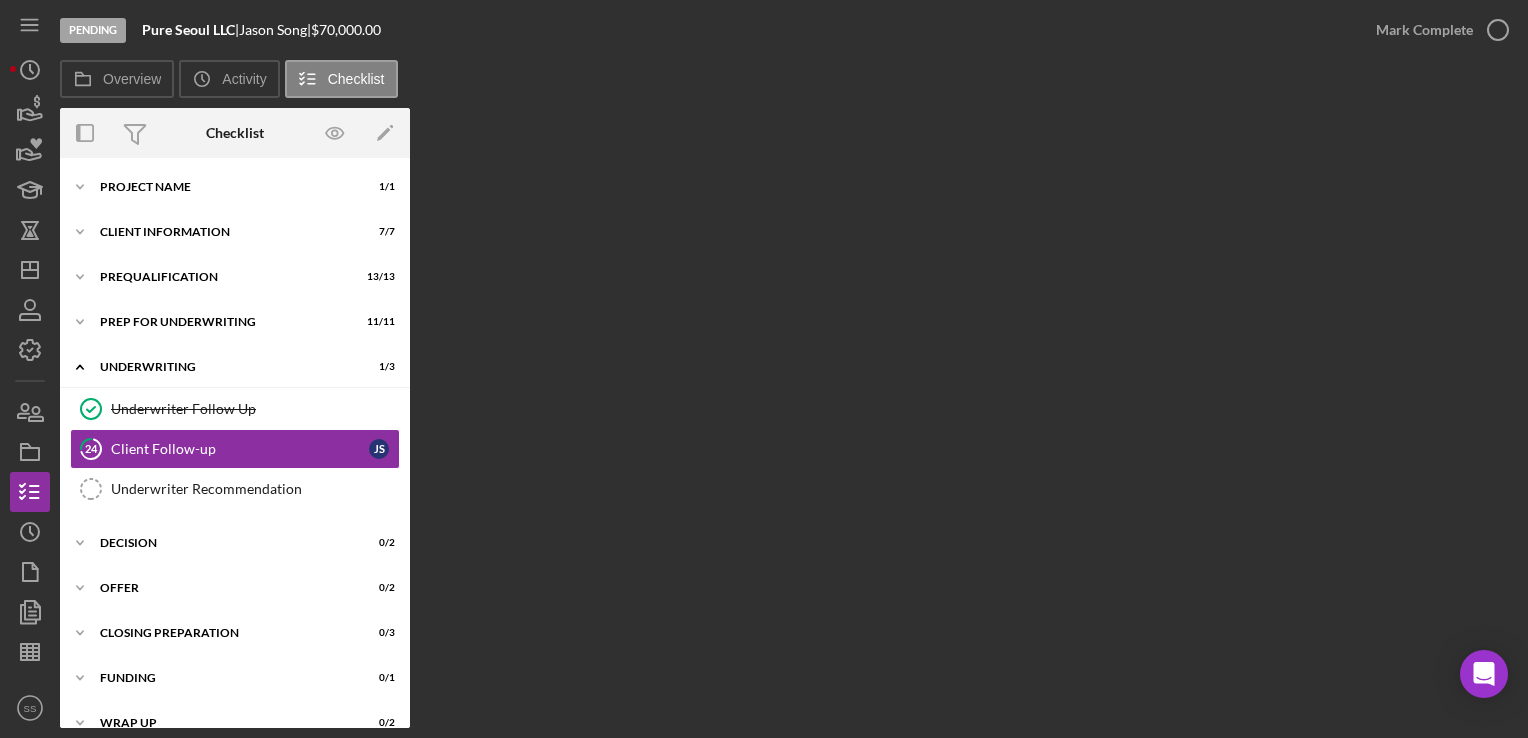 scroll, scrollTop: 6, scrollLeft: 0, axis: vertical 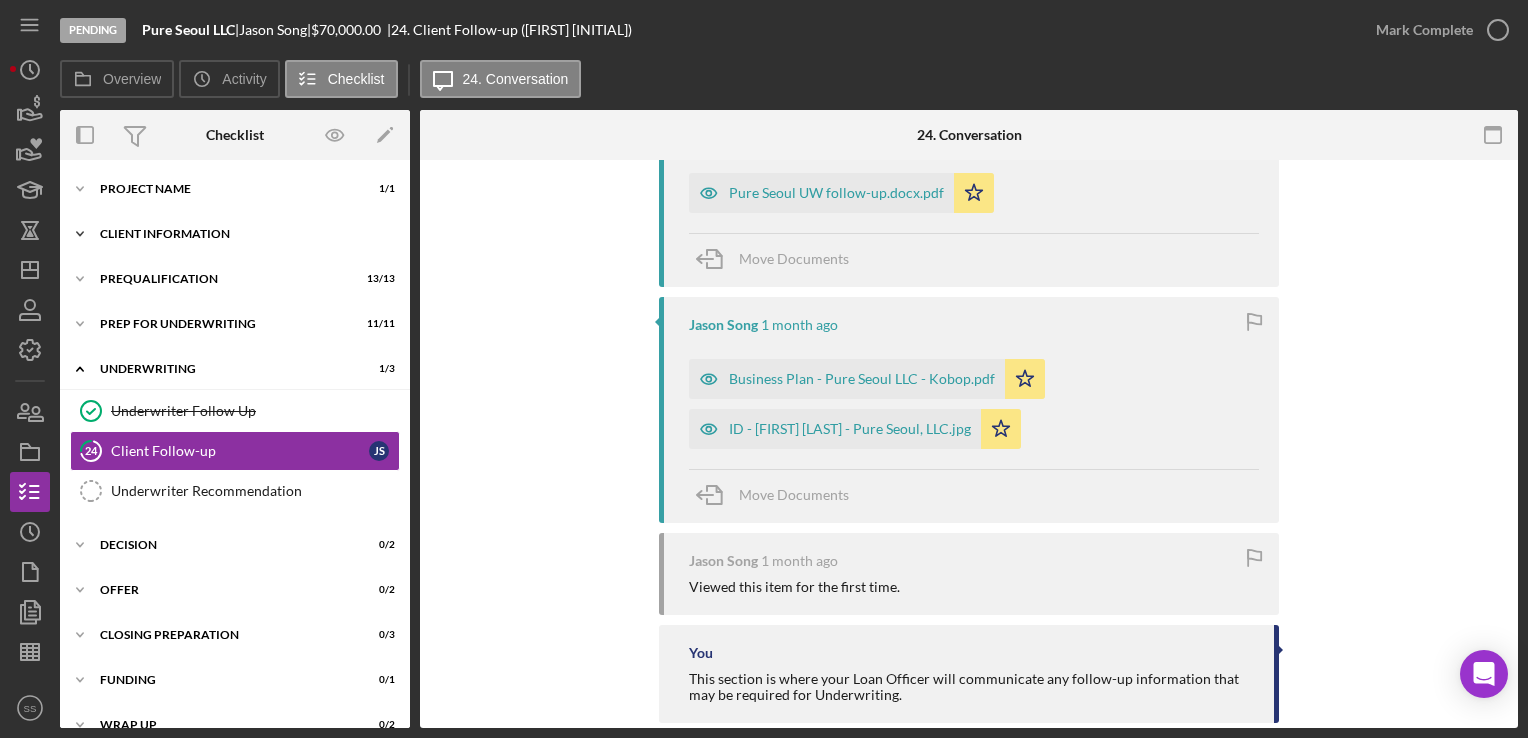 click on "Icon/Expander Client Information 7 / 7" at bounding box center [235, 234] 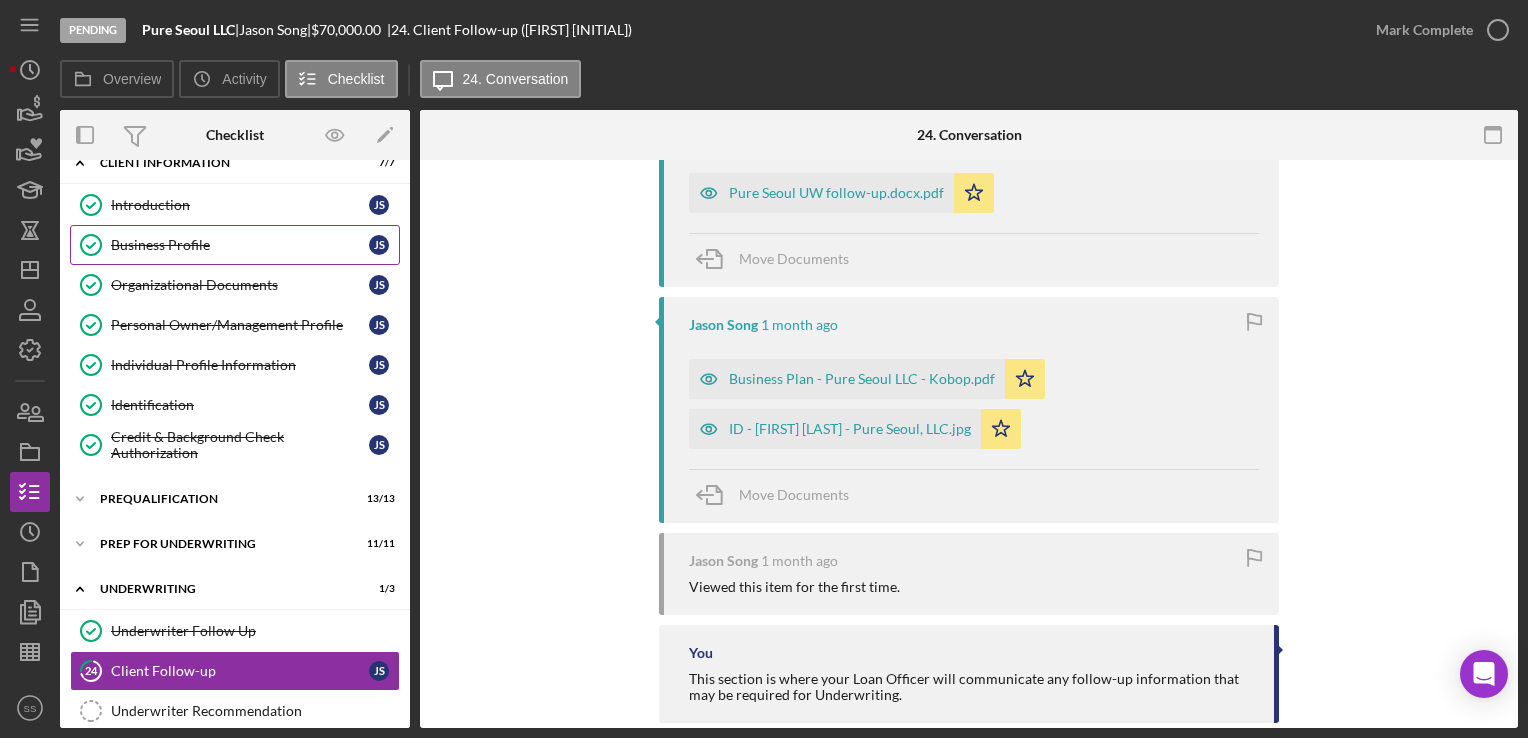 scroll, scrollTop: 72, scrollLeft: 0, axis: vertical 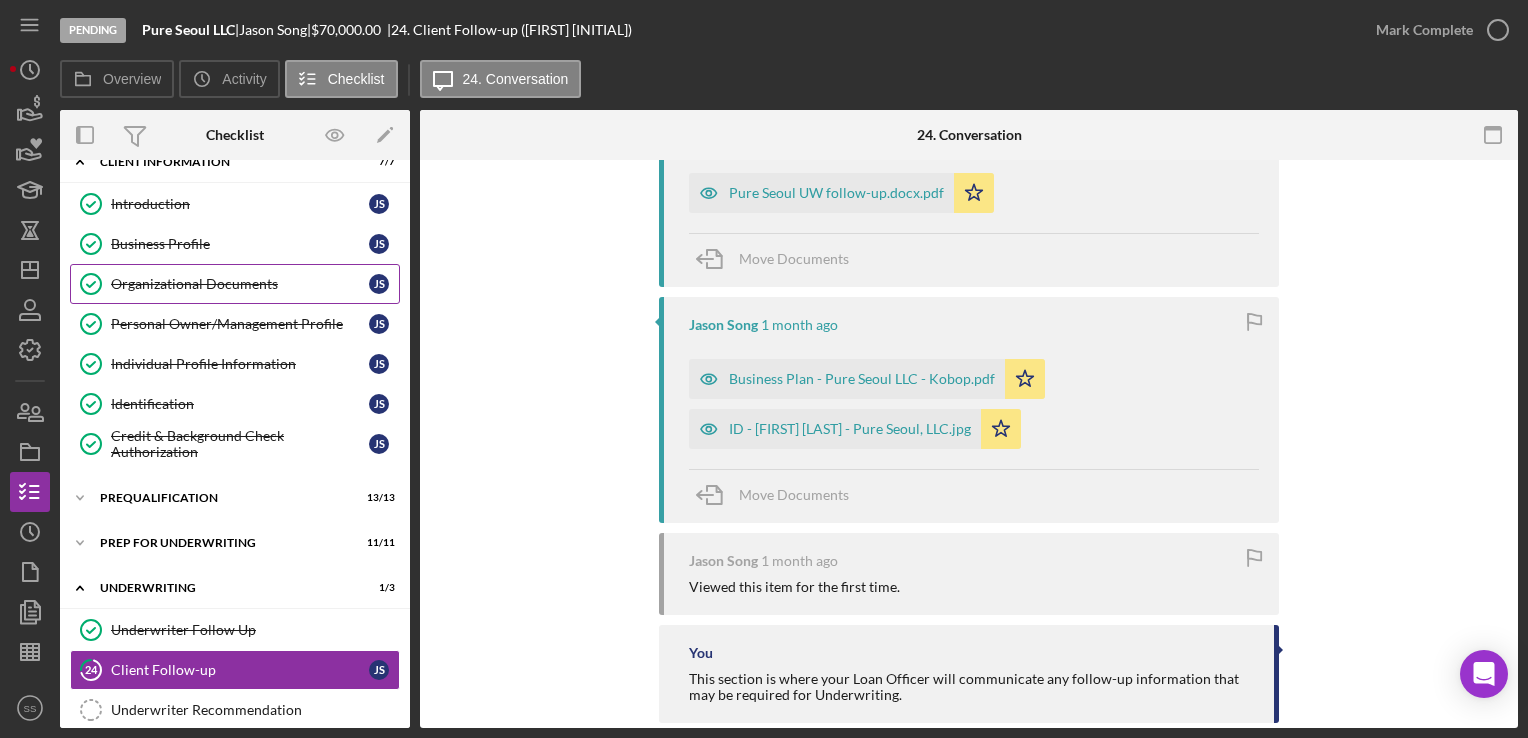 click on "Organizational Documents" at bounding box center [240, 284] 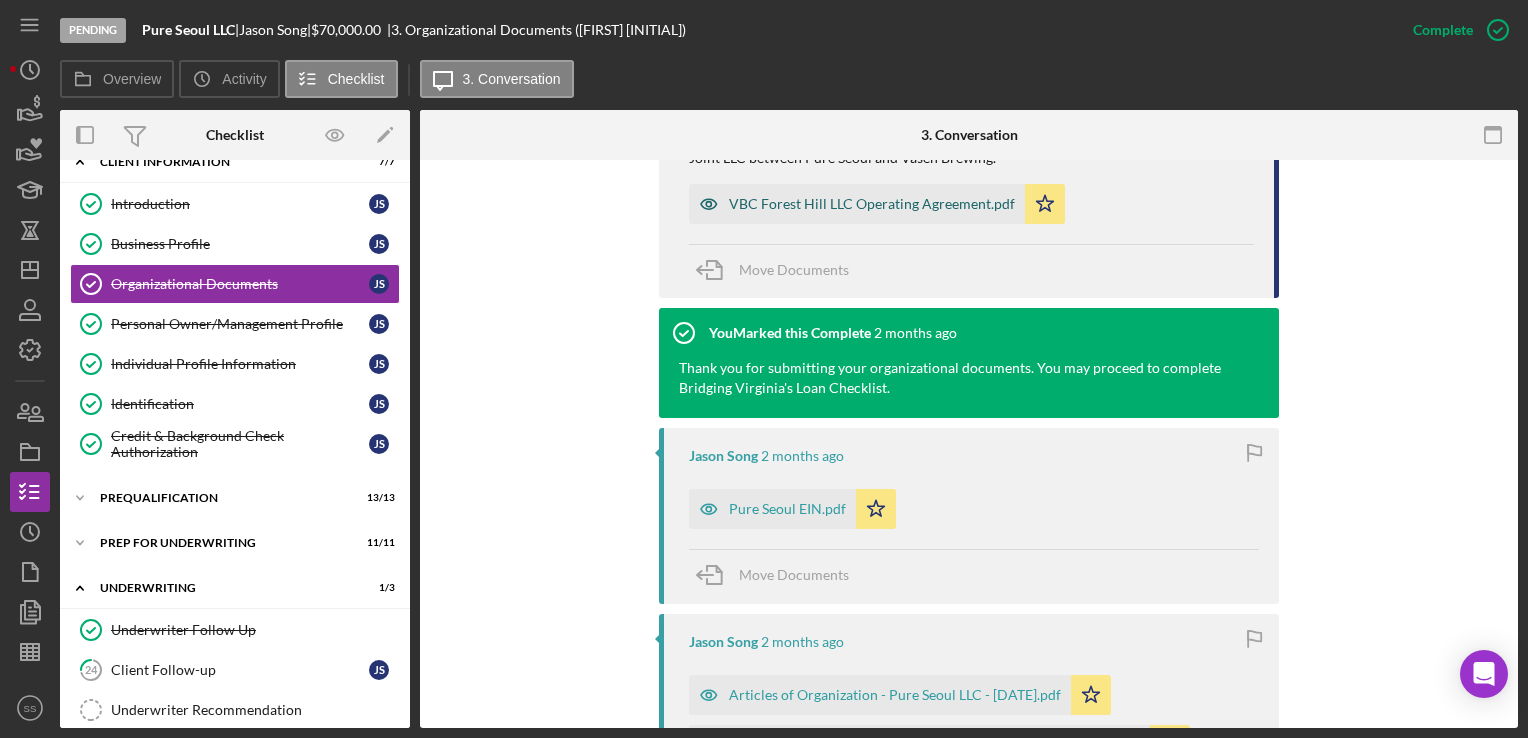 click on "VBC Forest Hill LLC Operating Agreement.pdf" at bounding box center [872, 204] 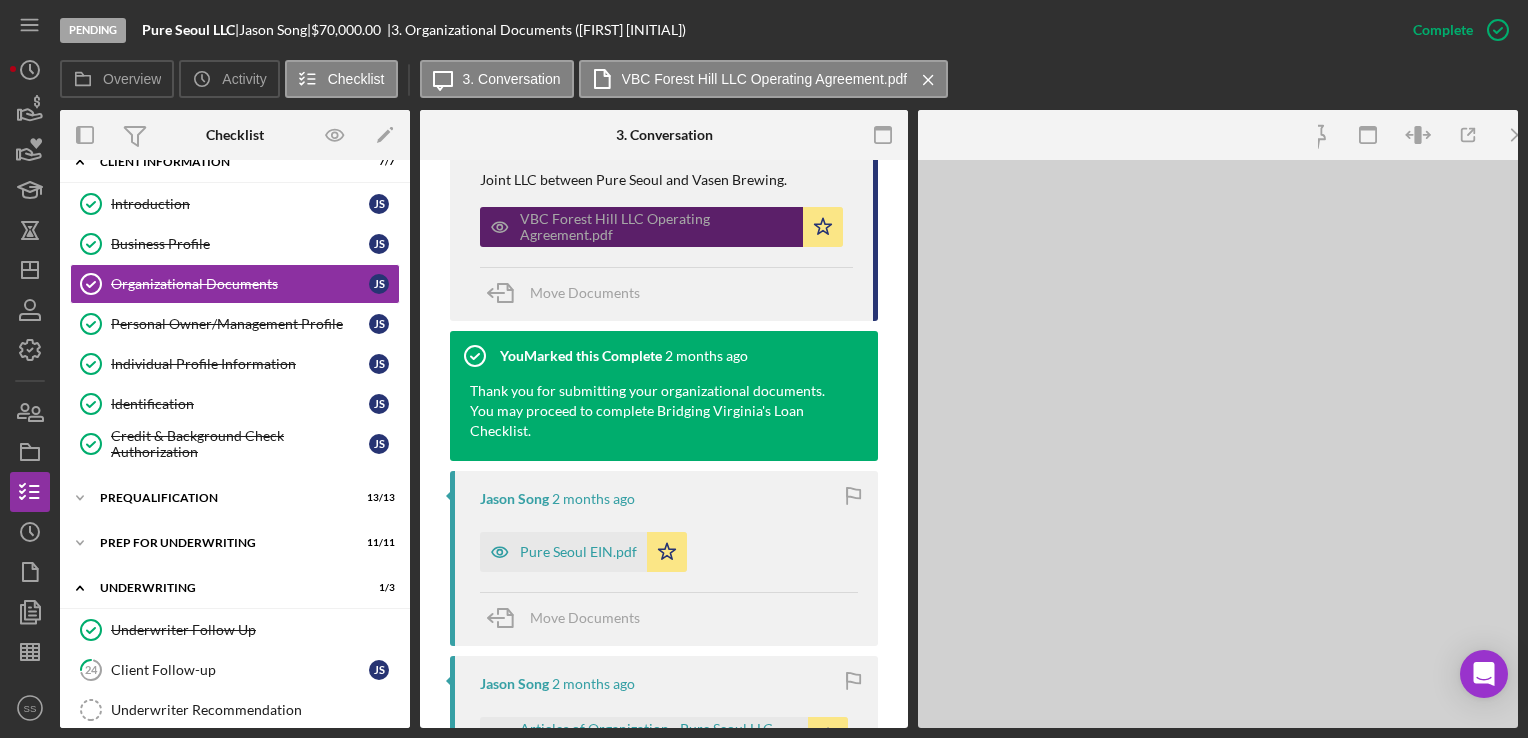 scroll, scrollTop: 748, scrollLeft: 0, axis: vertical 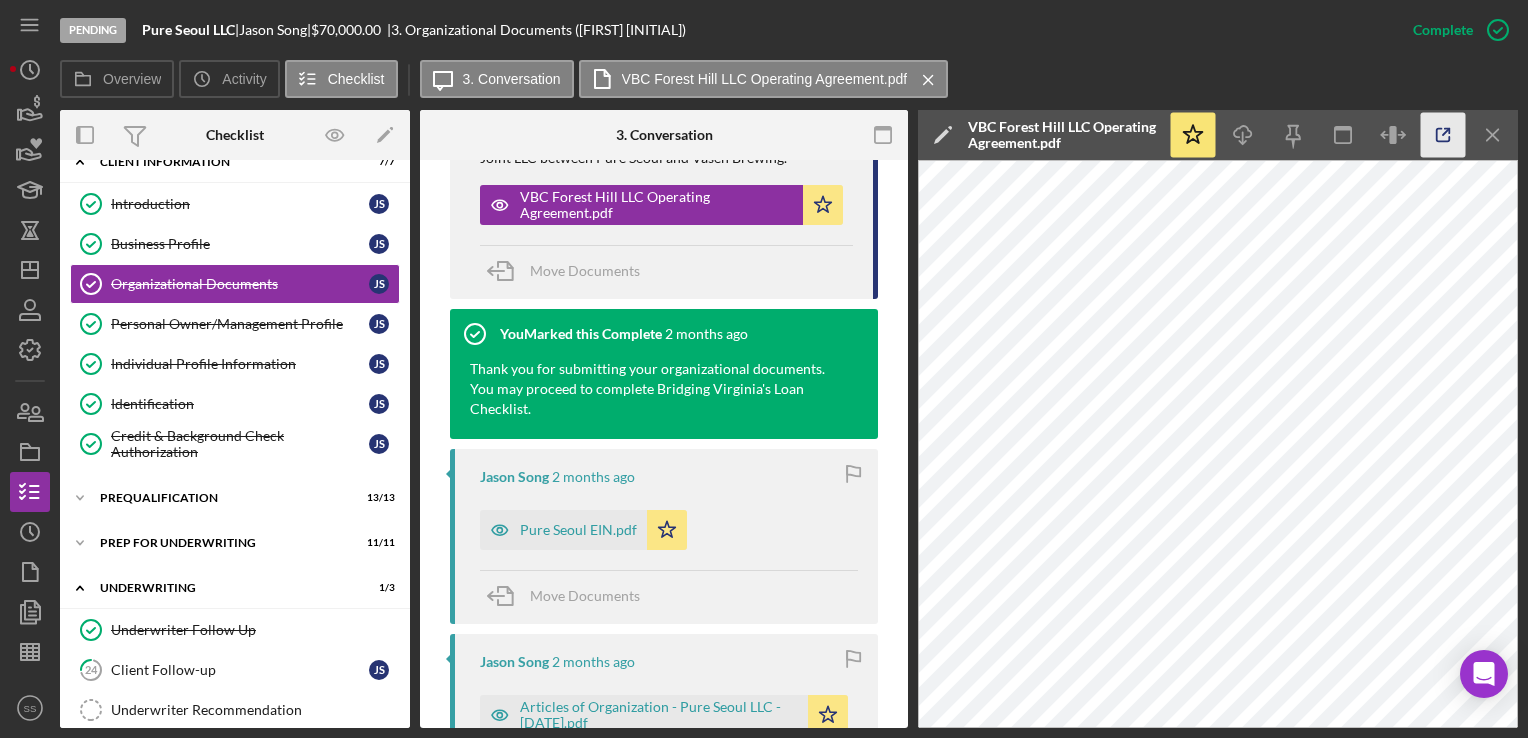click 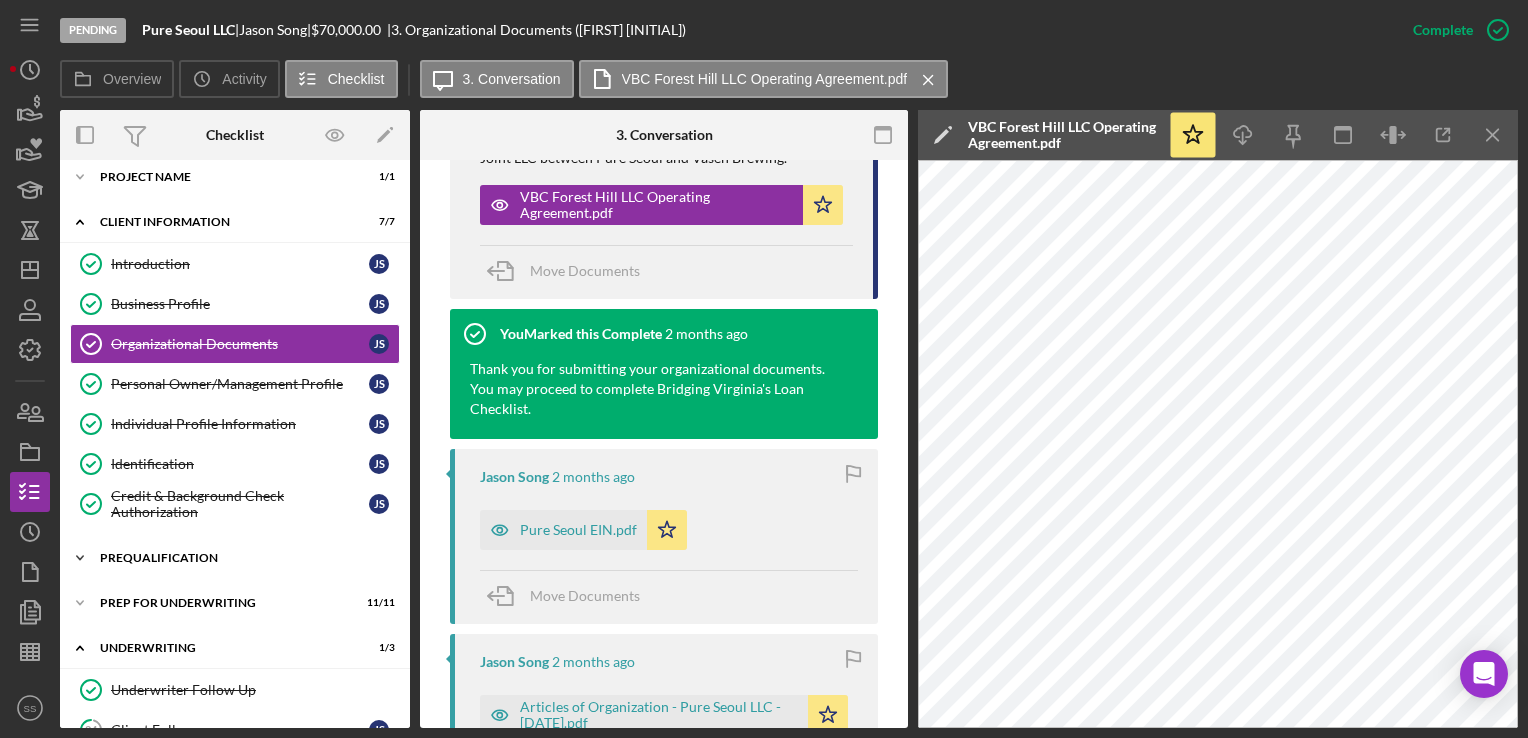 scroll, scrollTop: 0, scrollLeft: 0, axis: both 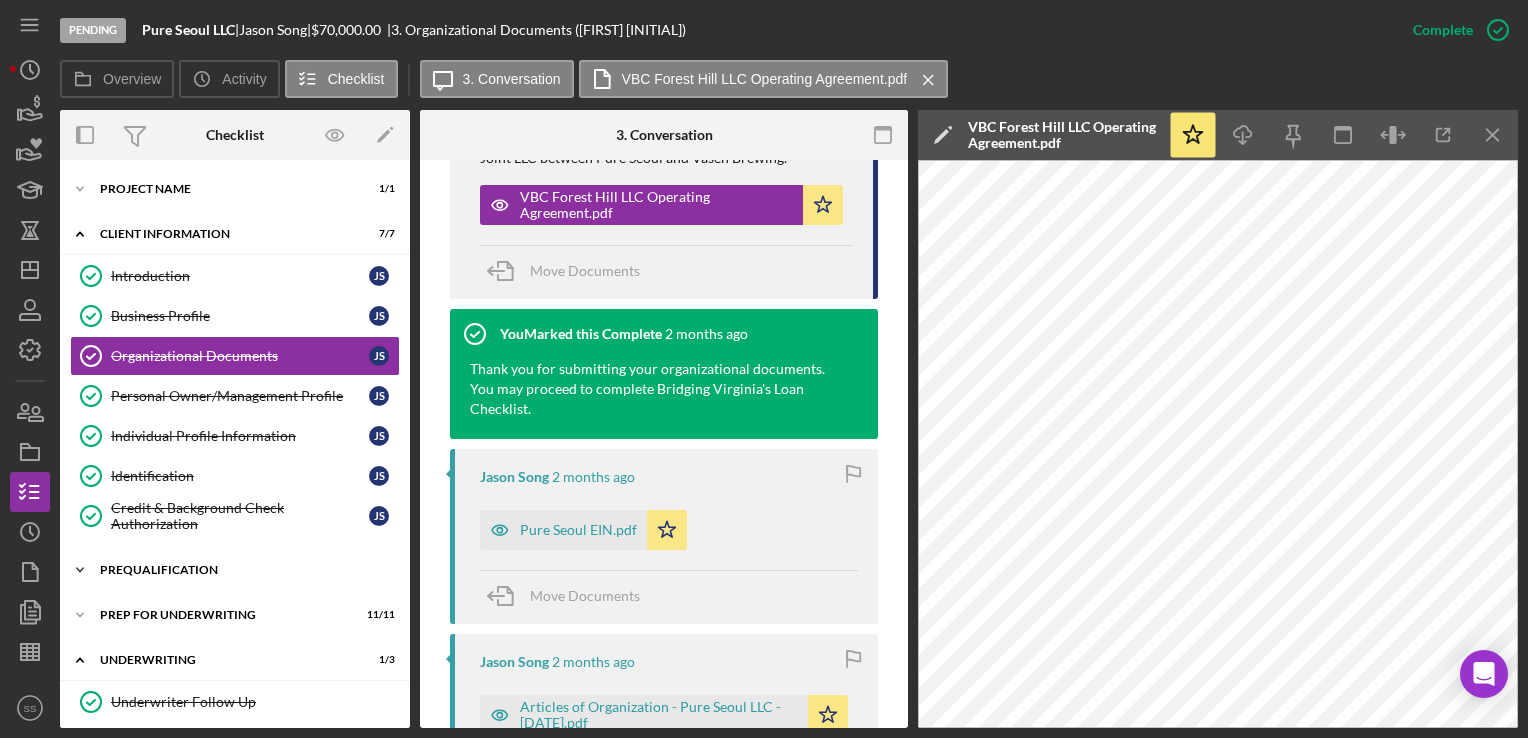 click on "Icon/Expander Prequalification 13 / 13" at bounding box center (235, 570) 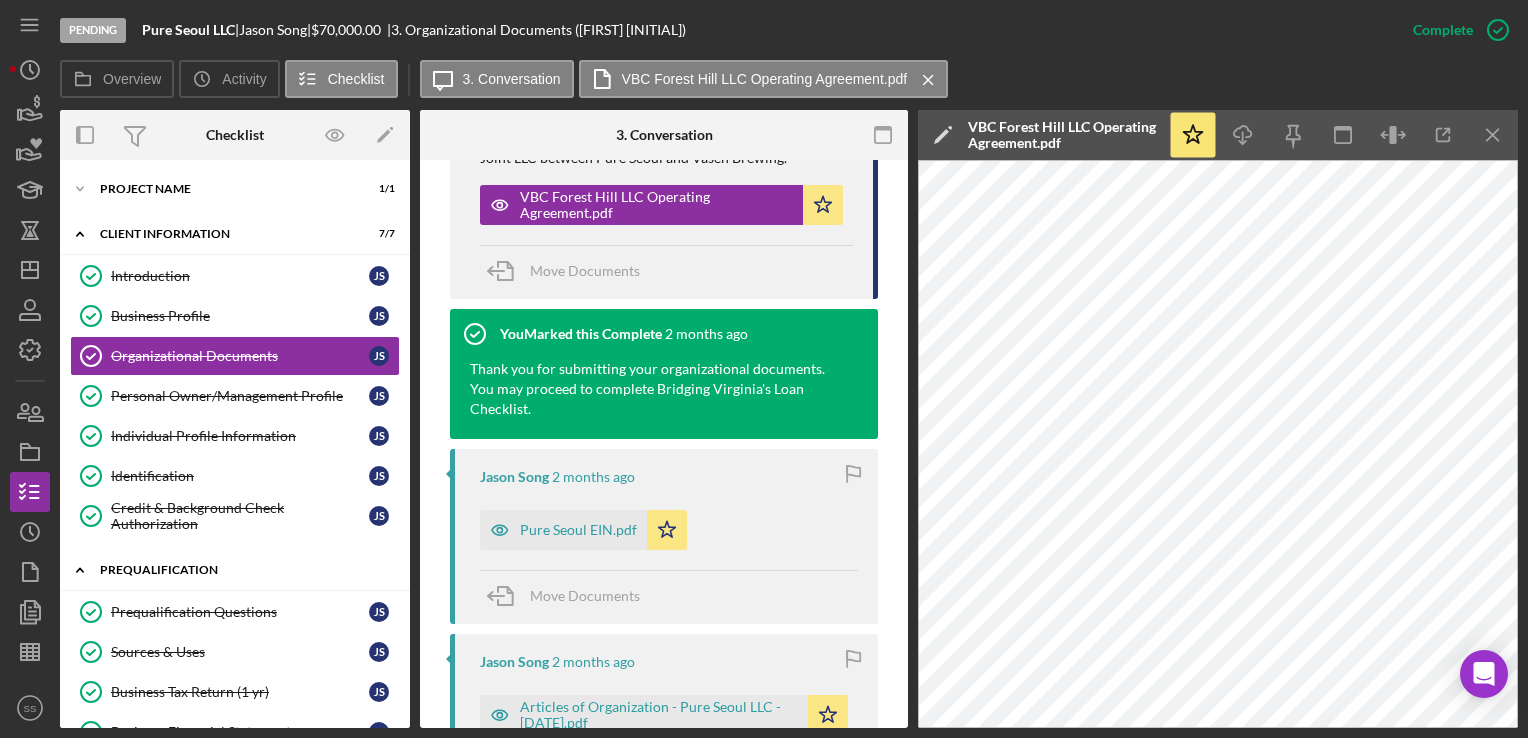 scroll, scrollTop: 48, scrollLeft: 0, axis: vertical 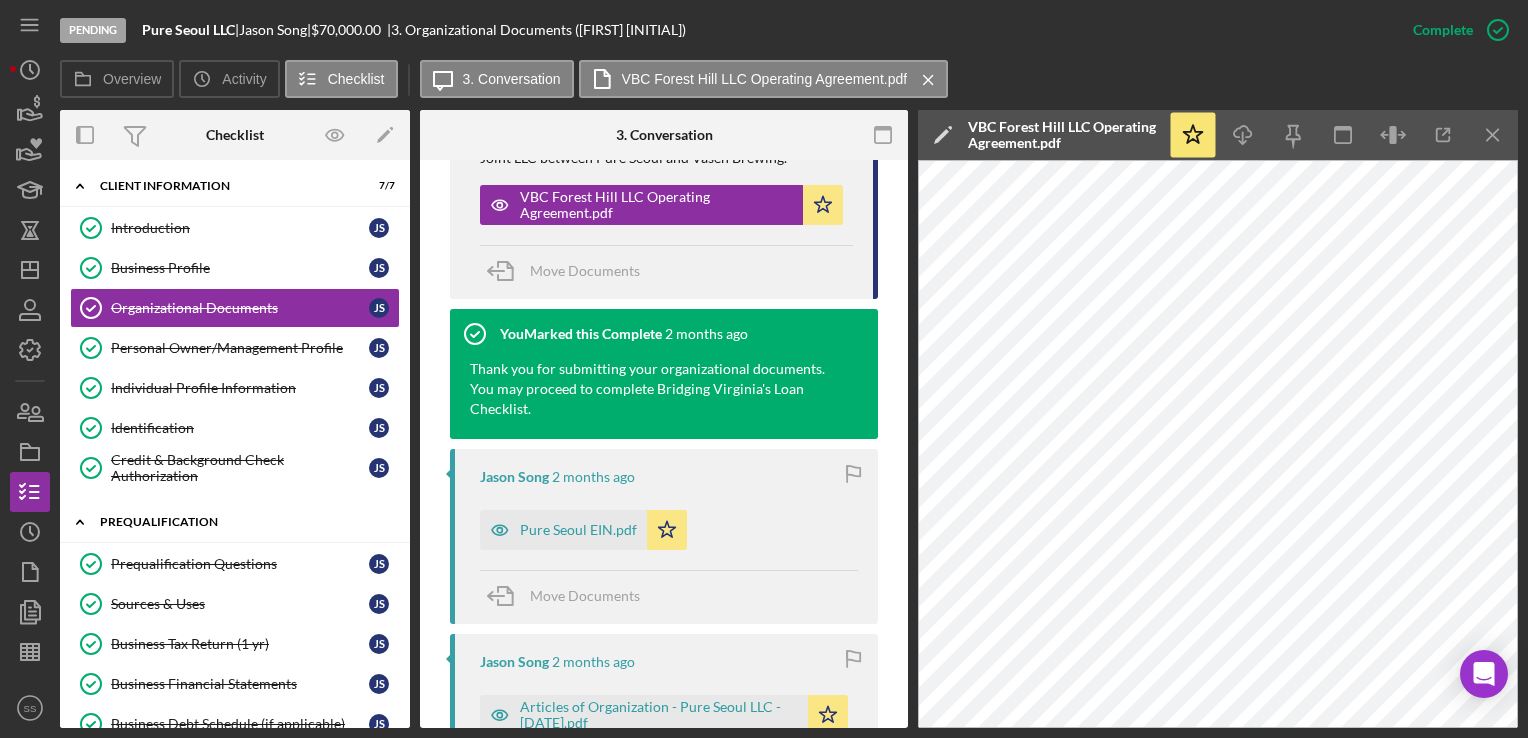 click on "Sources & Uses Sources & Uses [INITIAL] [INITIAL]" at bounding box center (235, 604) 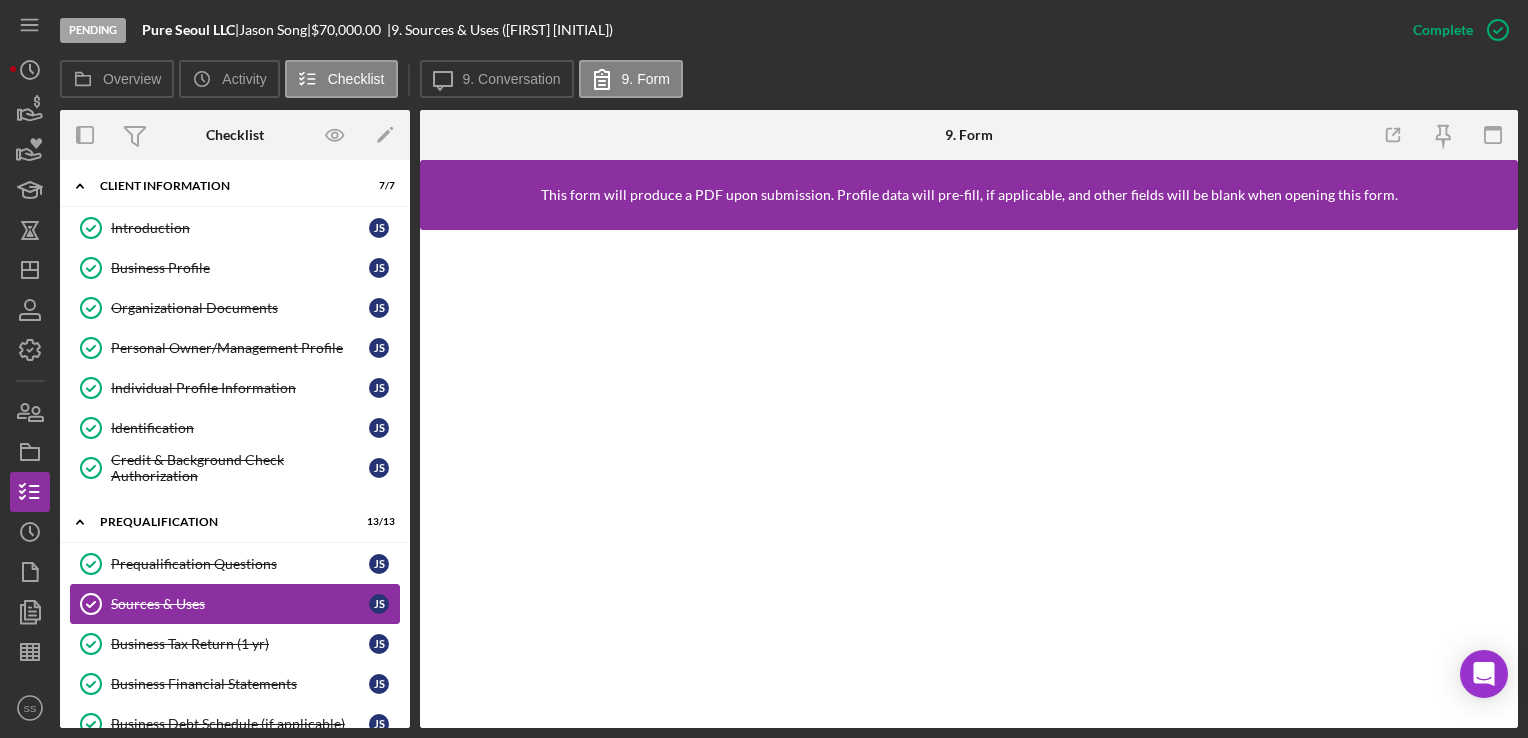 click on "Sources & Uses" at bounding box center [240, 604] 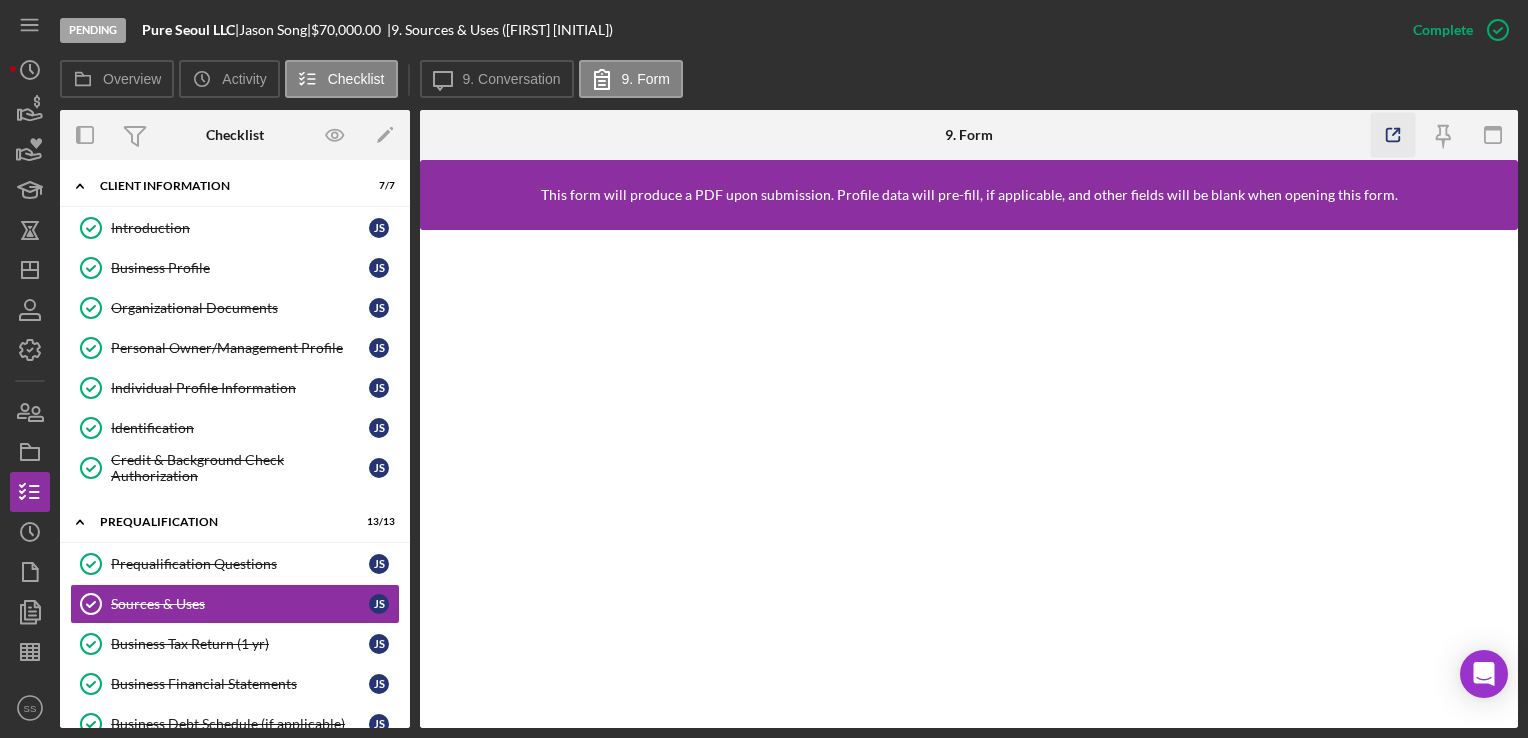 click 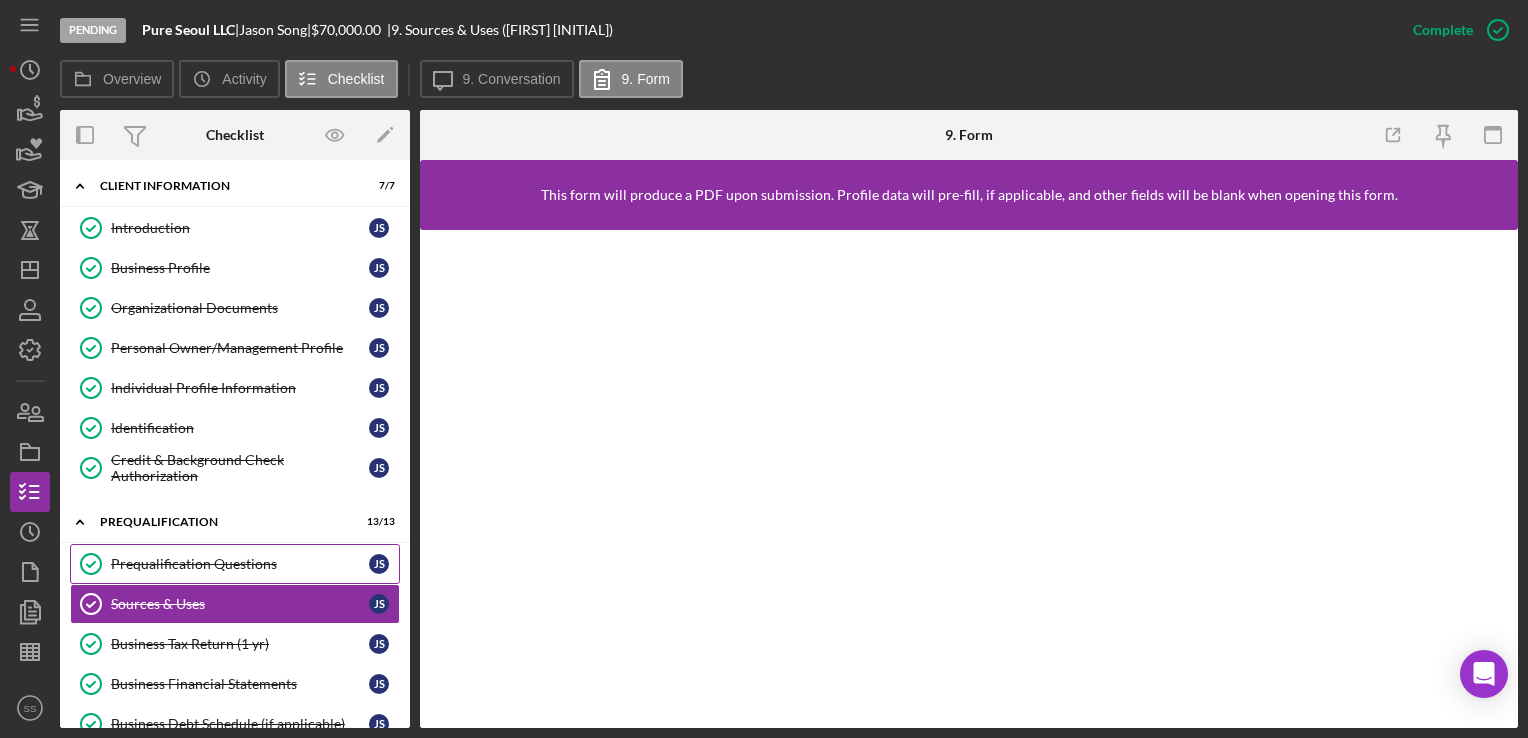 click on "Prequalification Questions" at bounding box center (240, 564) 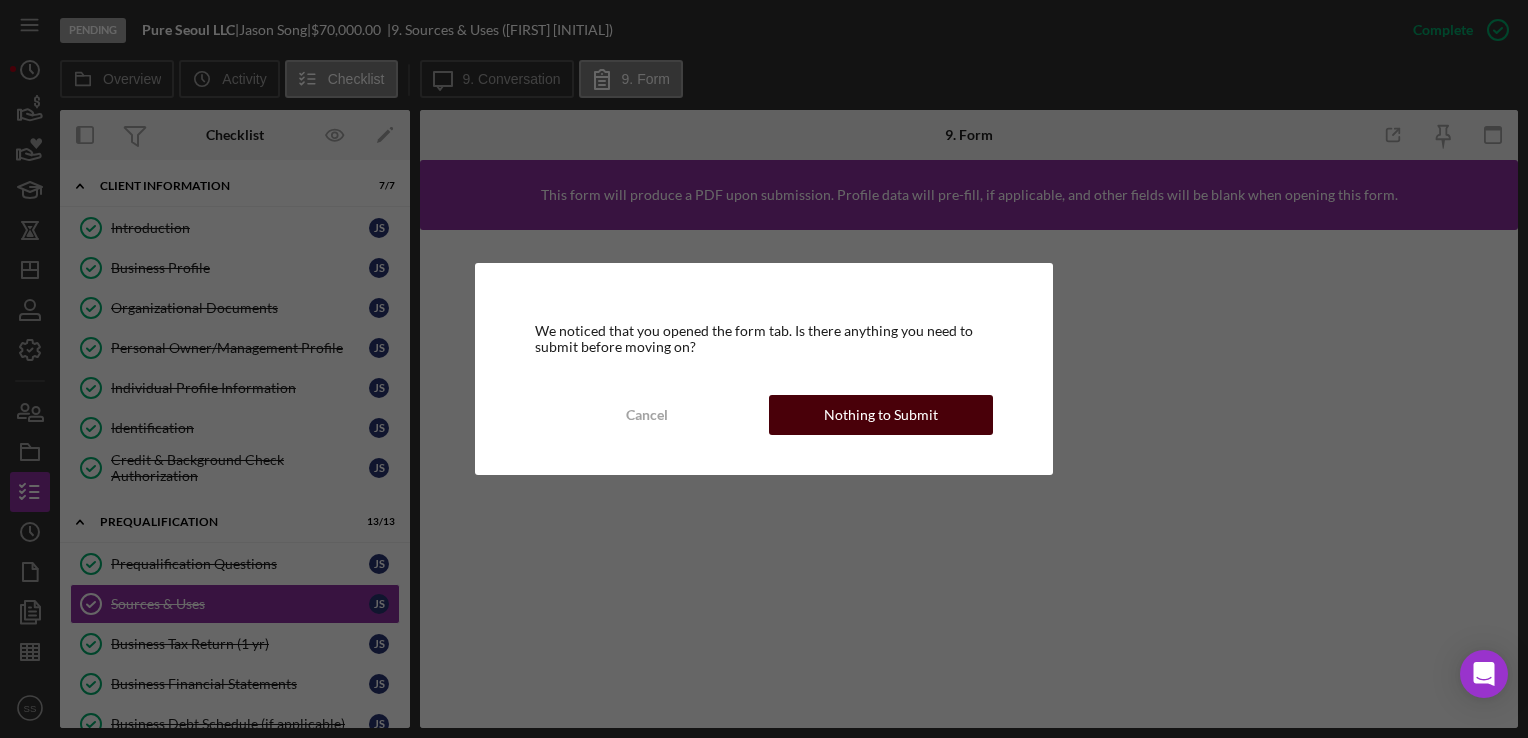 click on "Nothing to Submit" at bounding box center [881, 415] 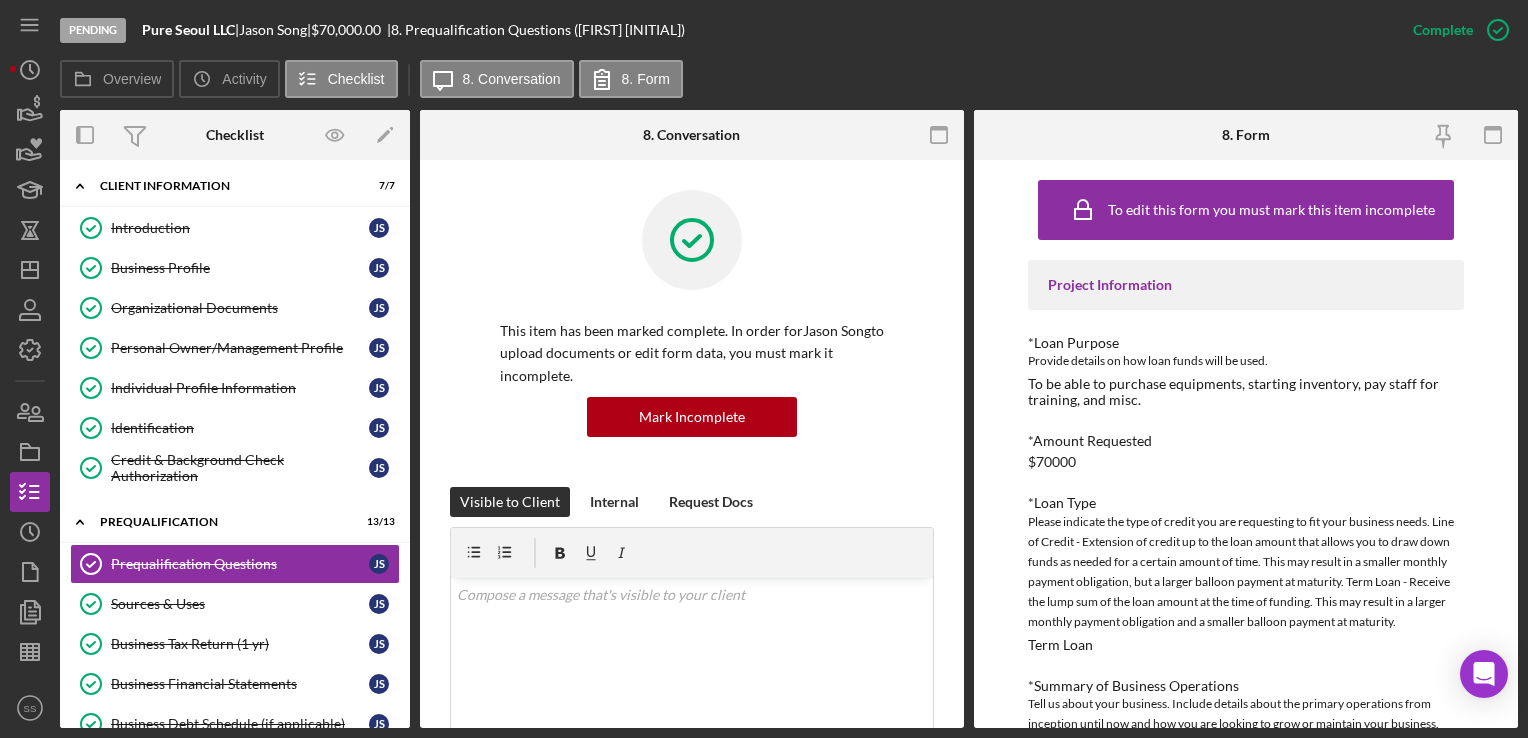 scroll, scrollTop: 244, scrollLeft: 0, axis: vertical 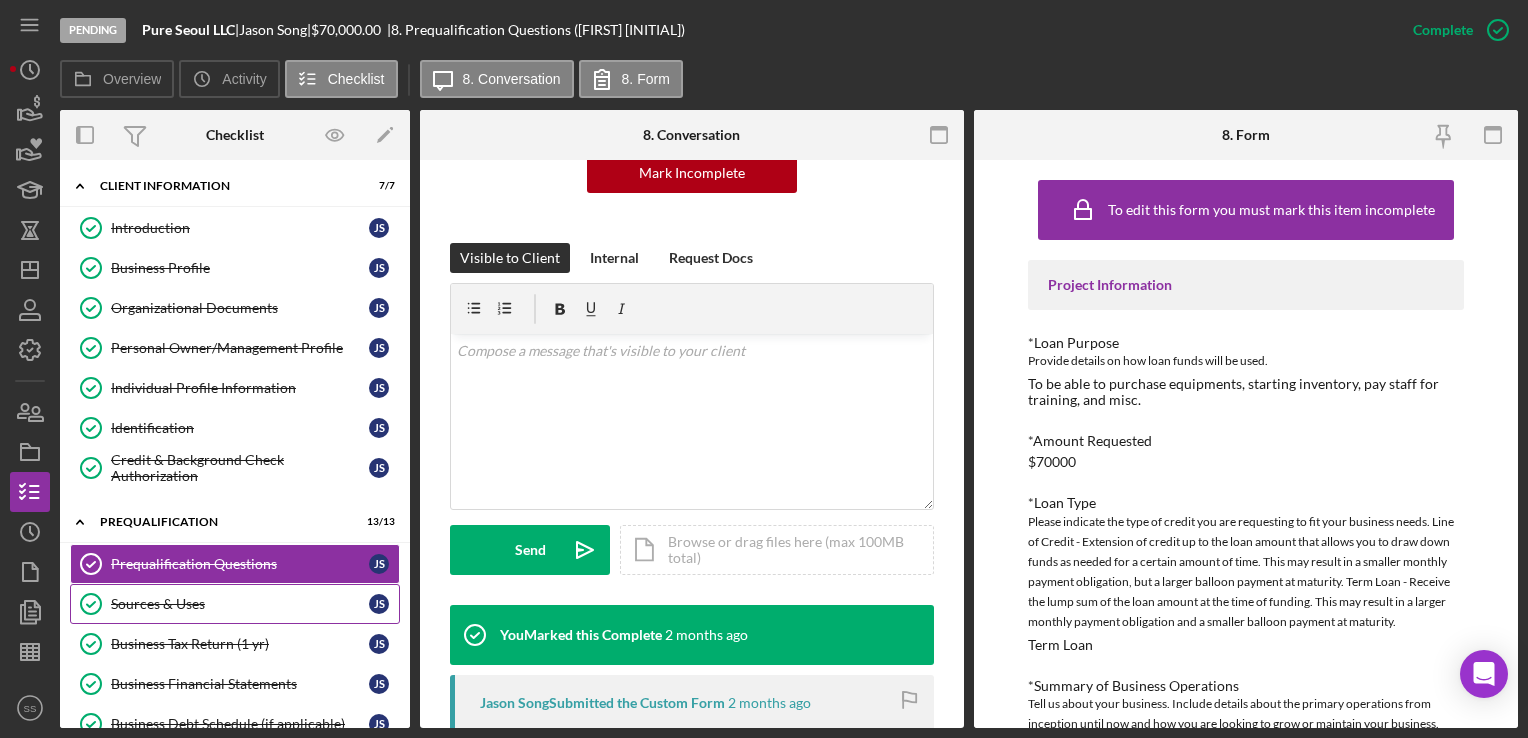 click on "Sources & Uses" at bounding box center (240, 604) 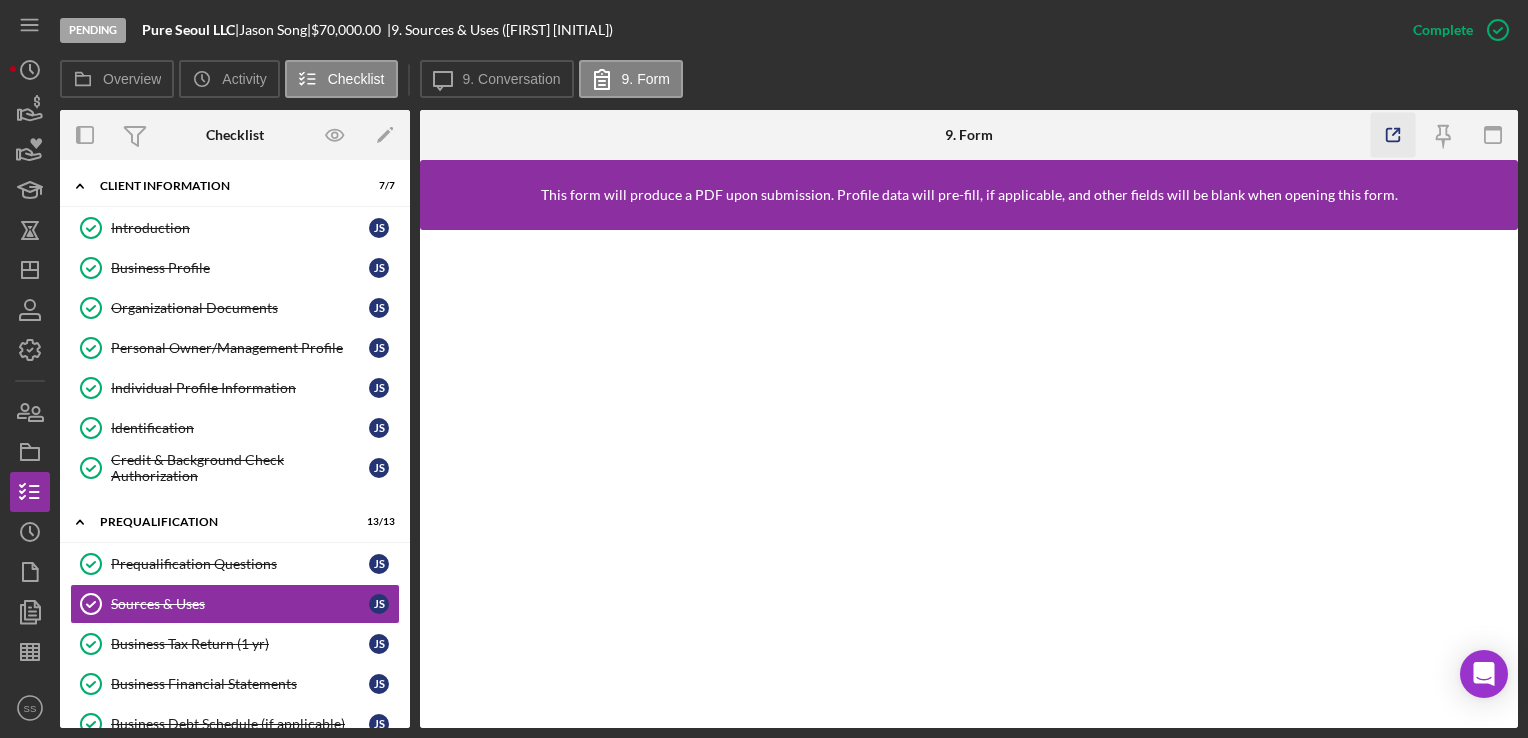 click 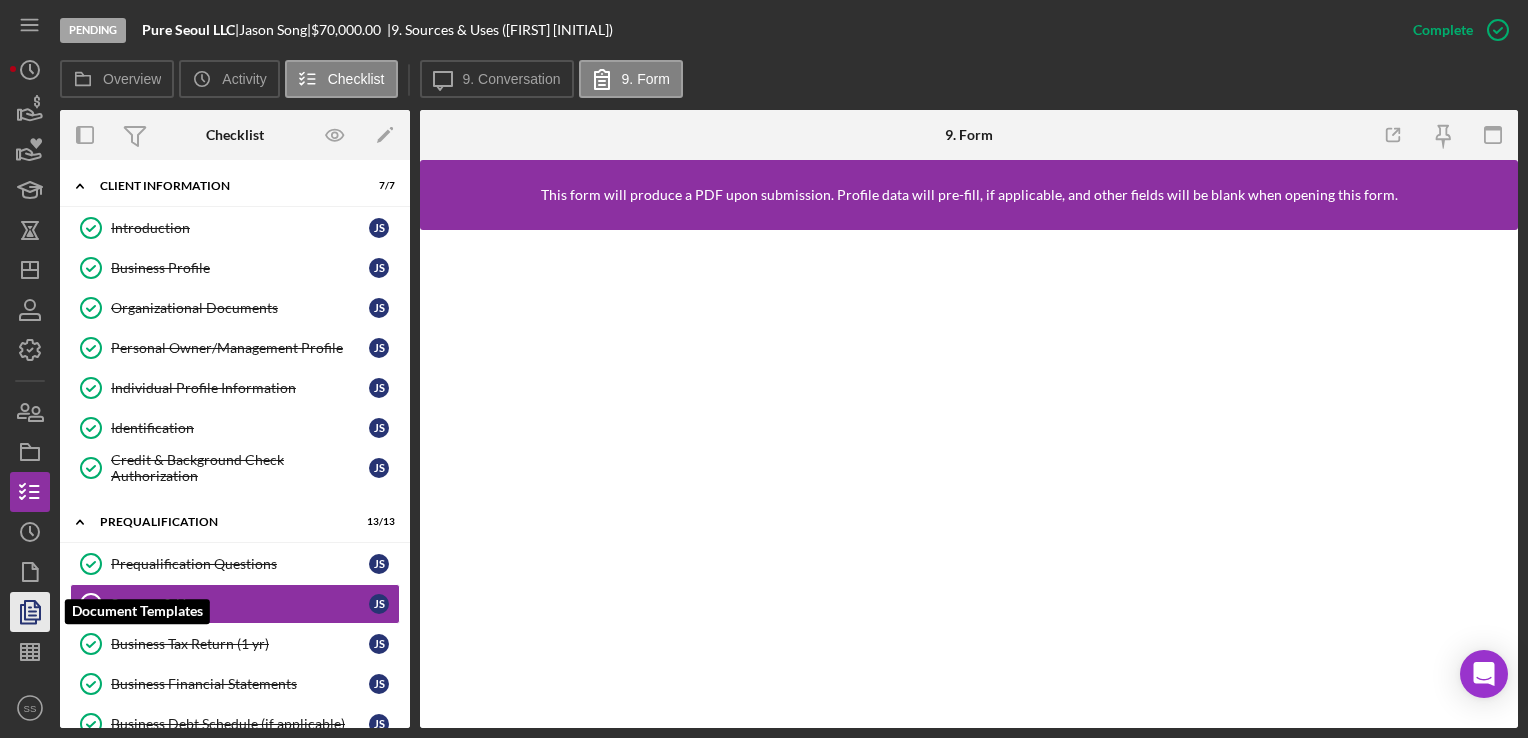 click 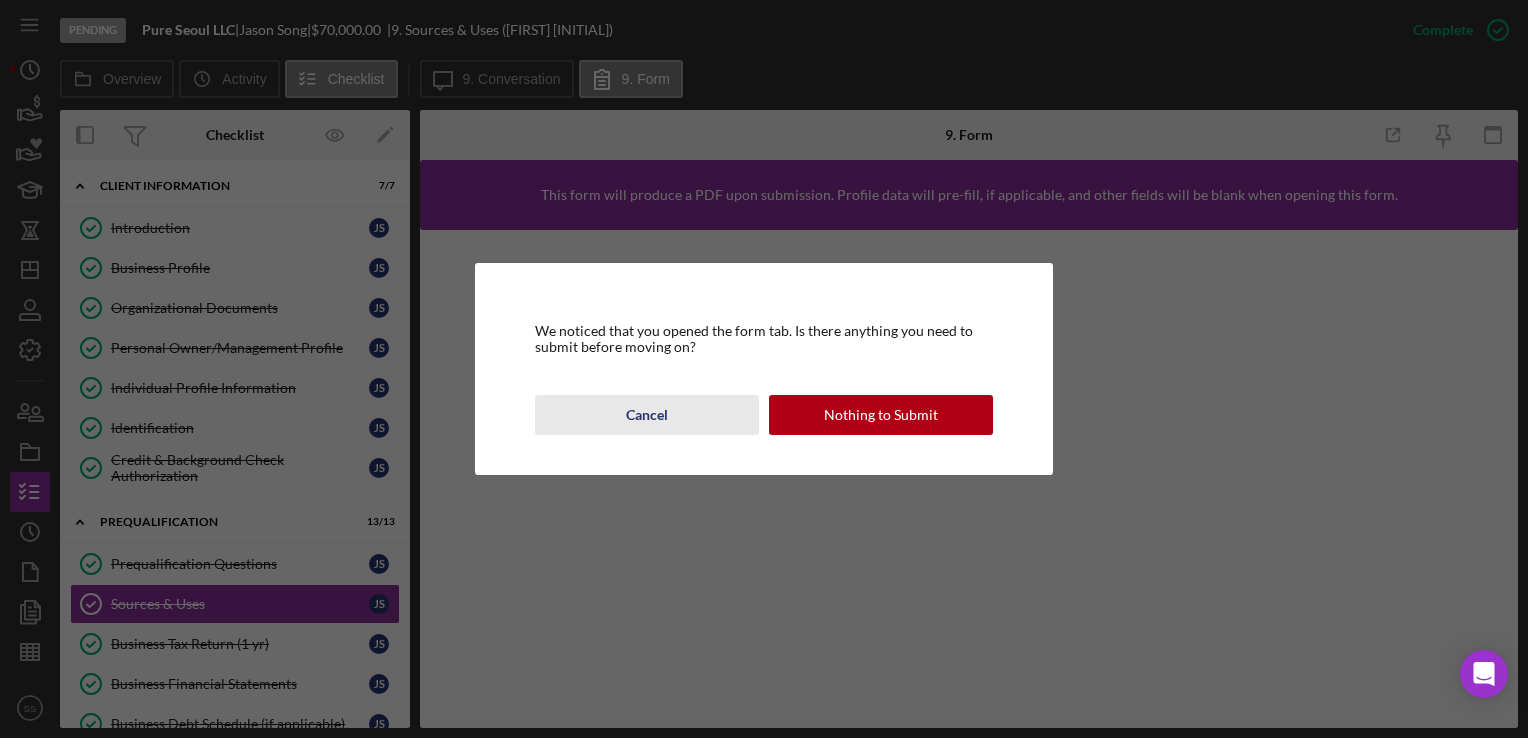 click on "Cancel" at bounding box center (647, 415) 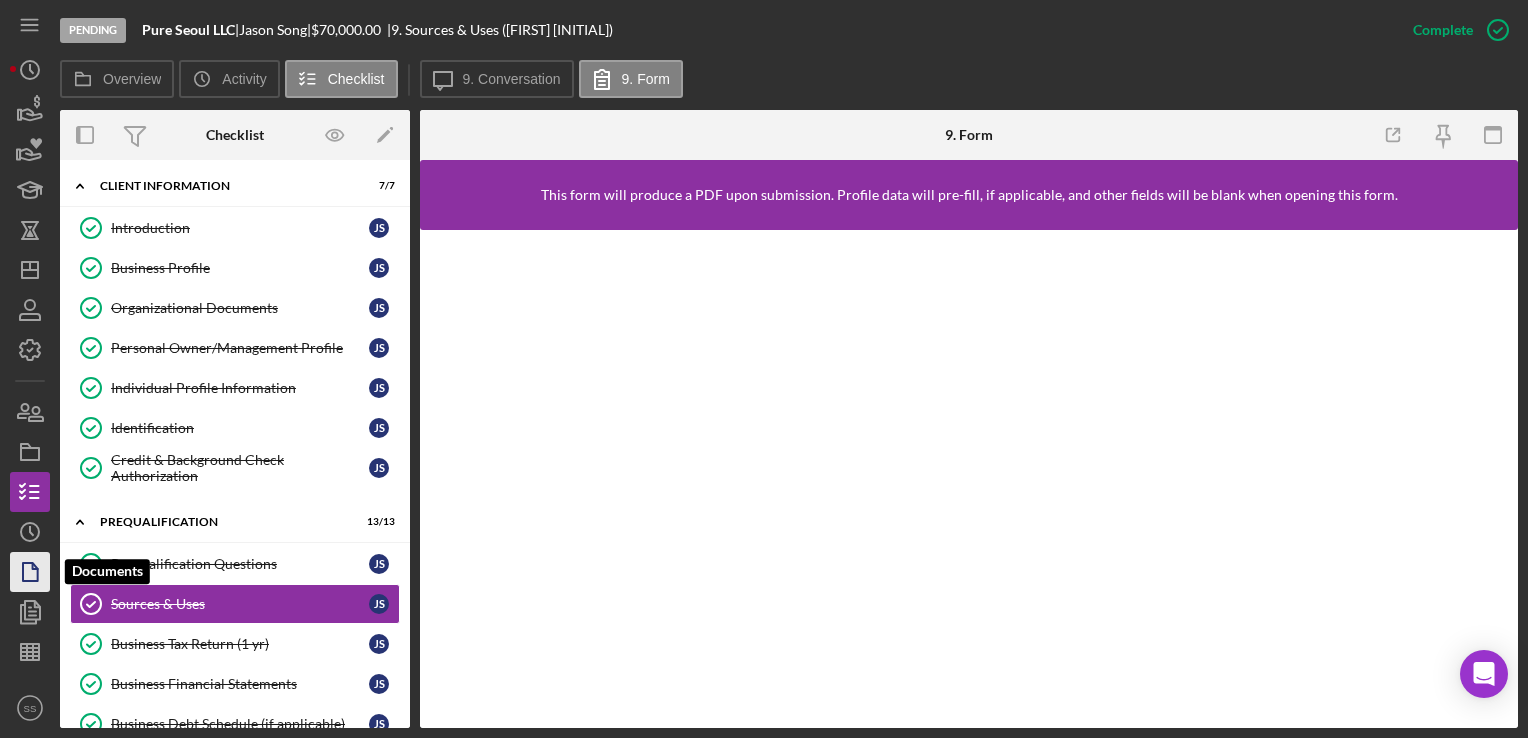 click 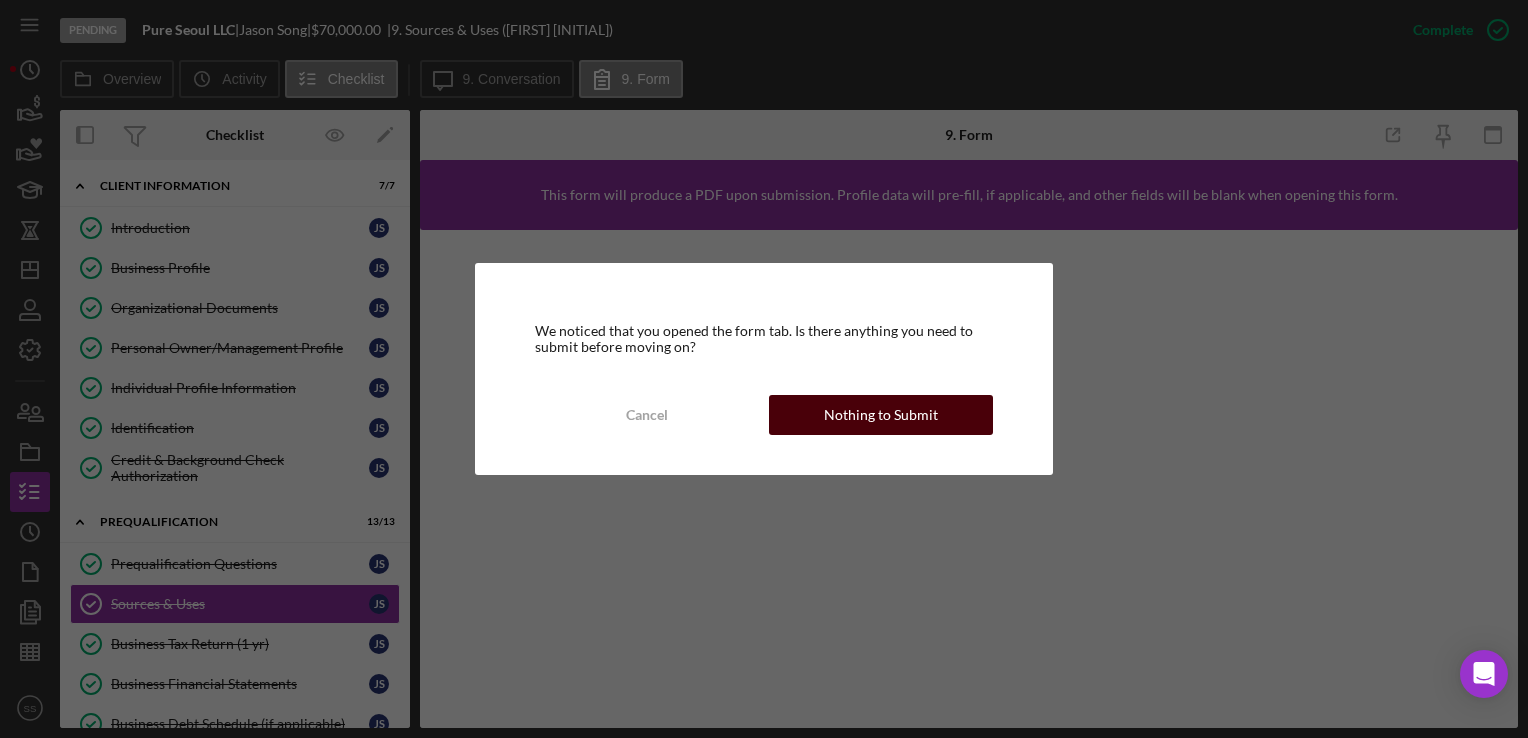 click on "Nothing to Submit" at bounding box center [881, 415] 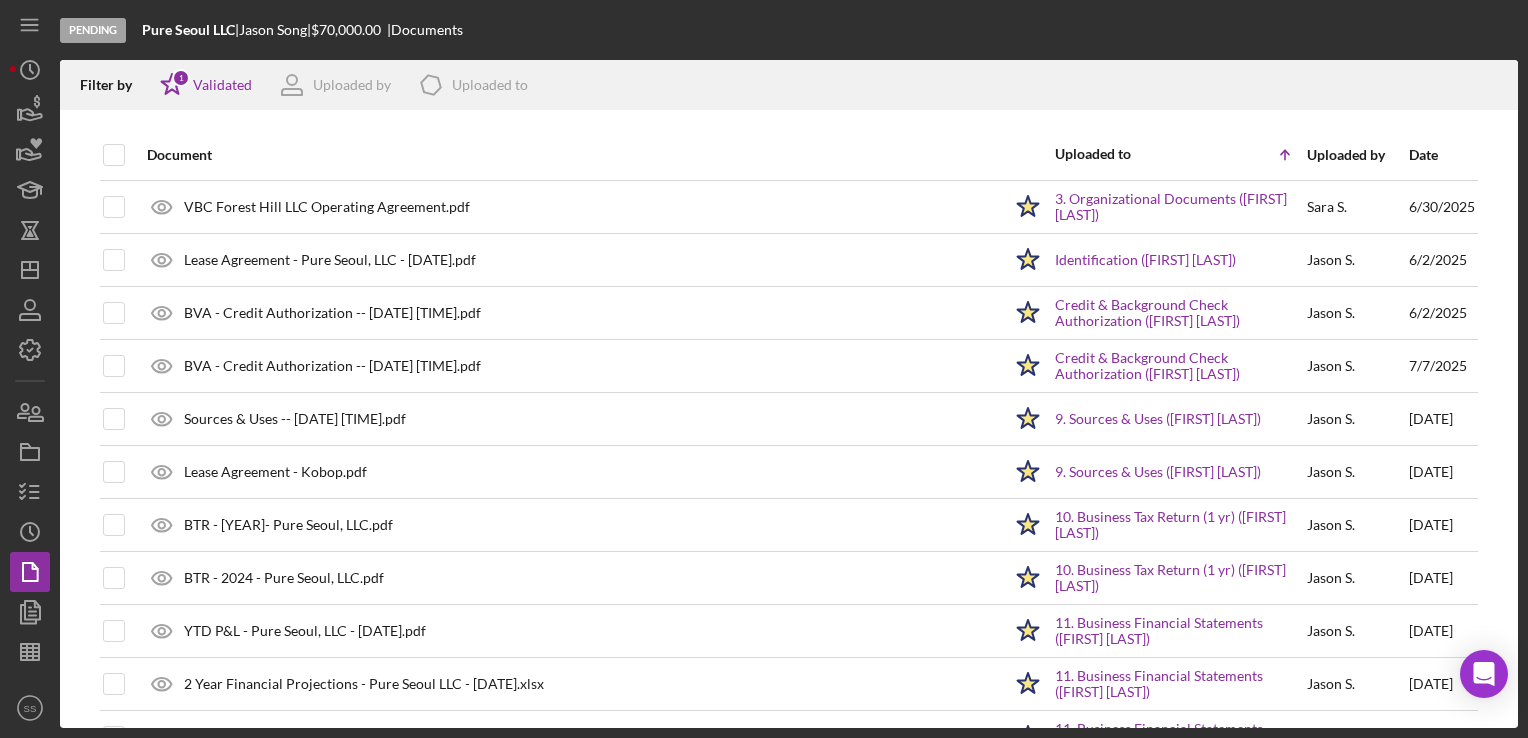 scroll, scrollTop: 0, scrollLeft: 0, axis: both 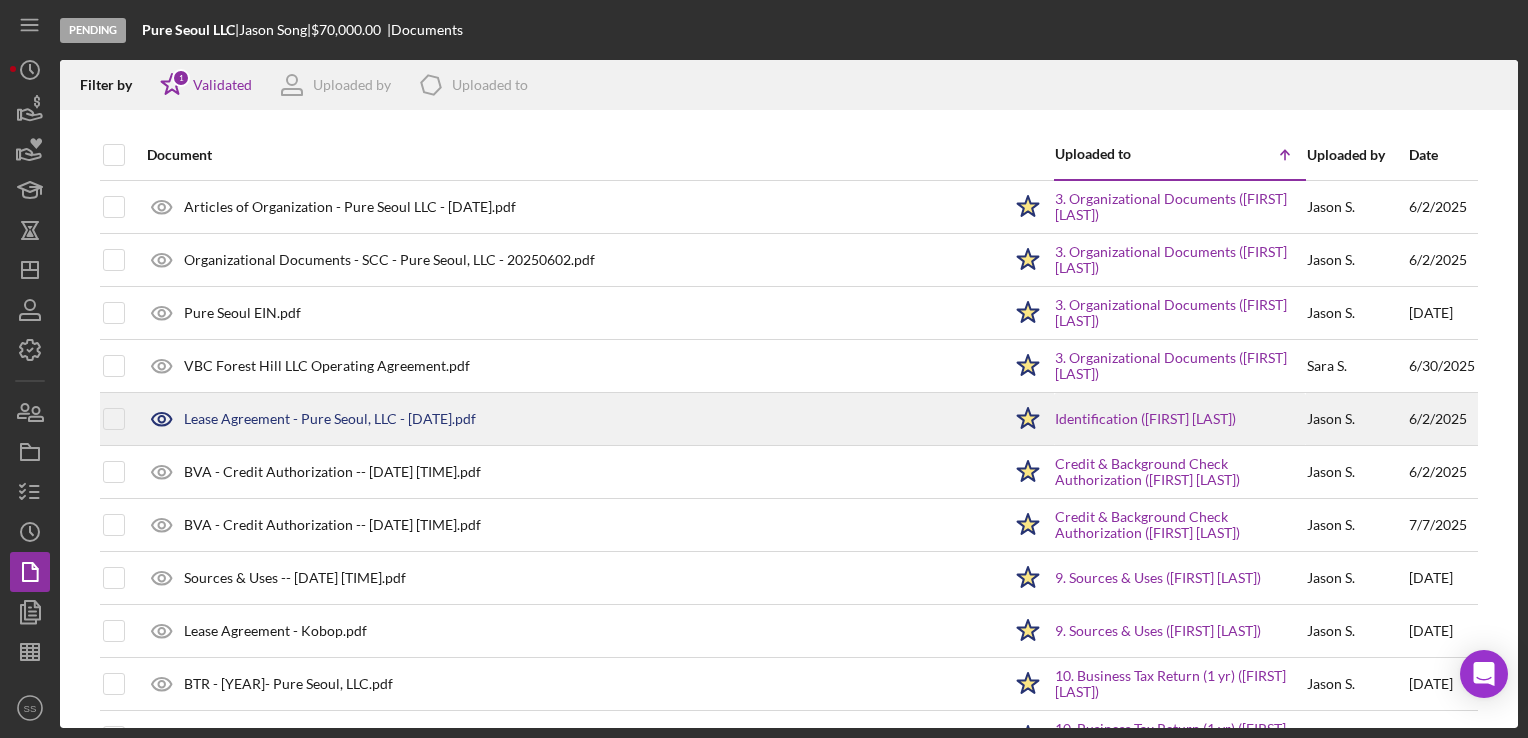 type 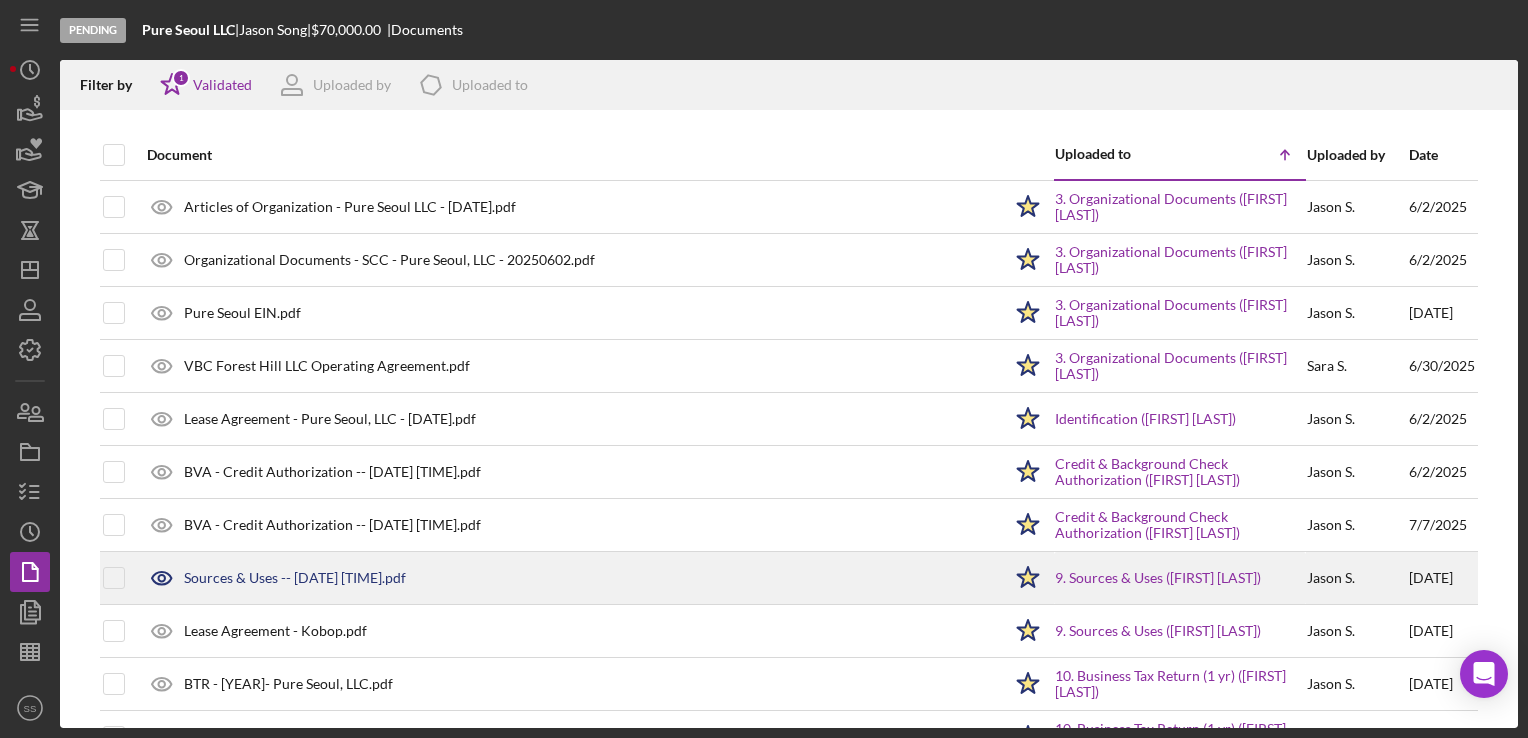 click on "9. Sources & Uses ([FIRST] [LAST])" at bounding box center (1180, 578) 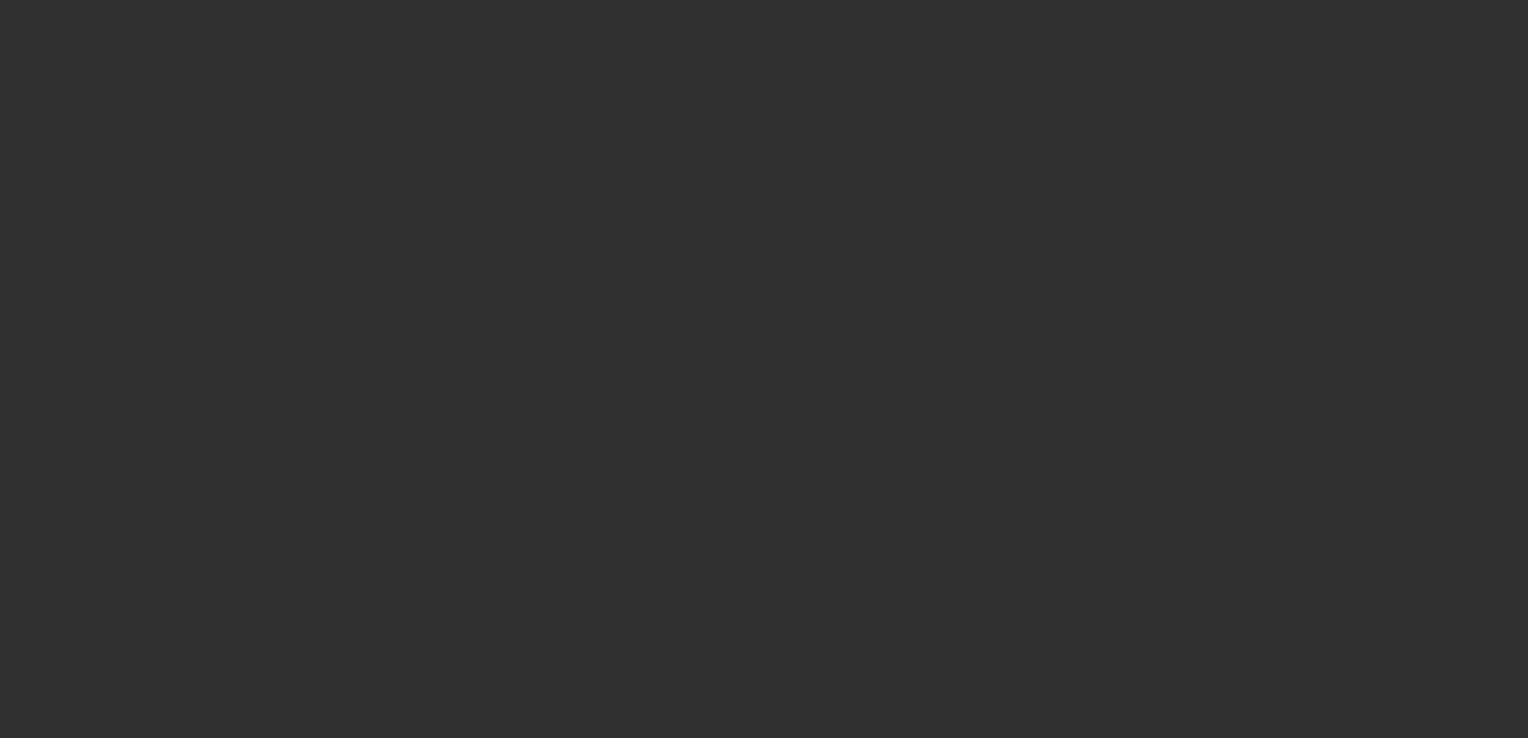 scroll, scrollTop: 0, scrollLeft: 0, axis: both 